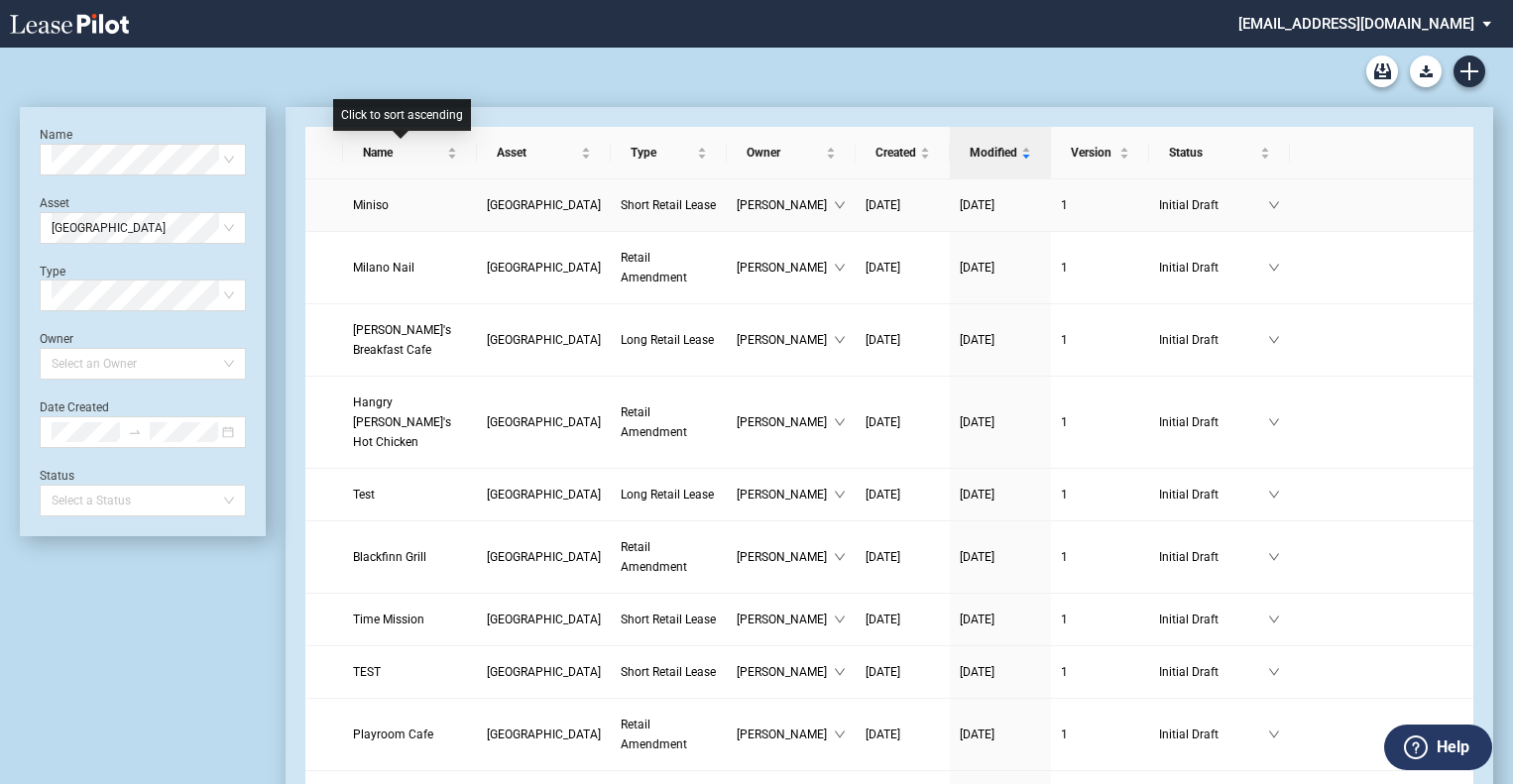 scroll, scrollTop: 0, scrollLeft: 0, axis: both 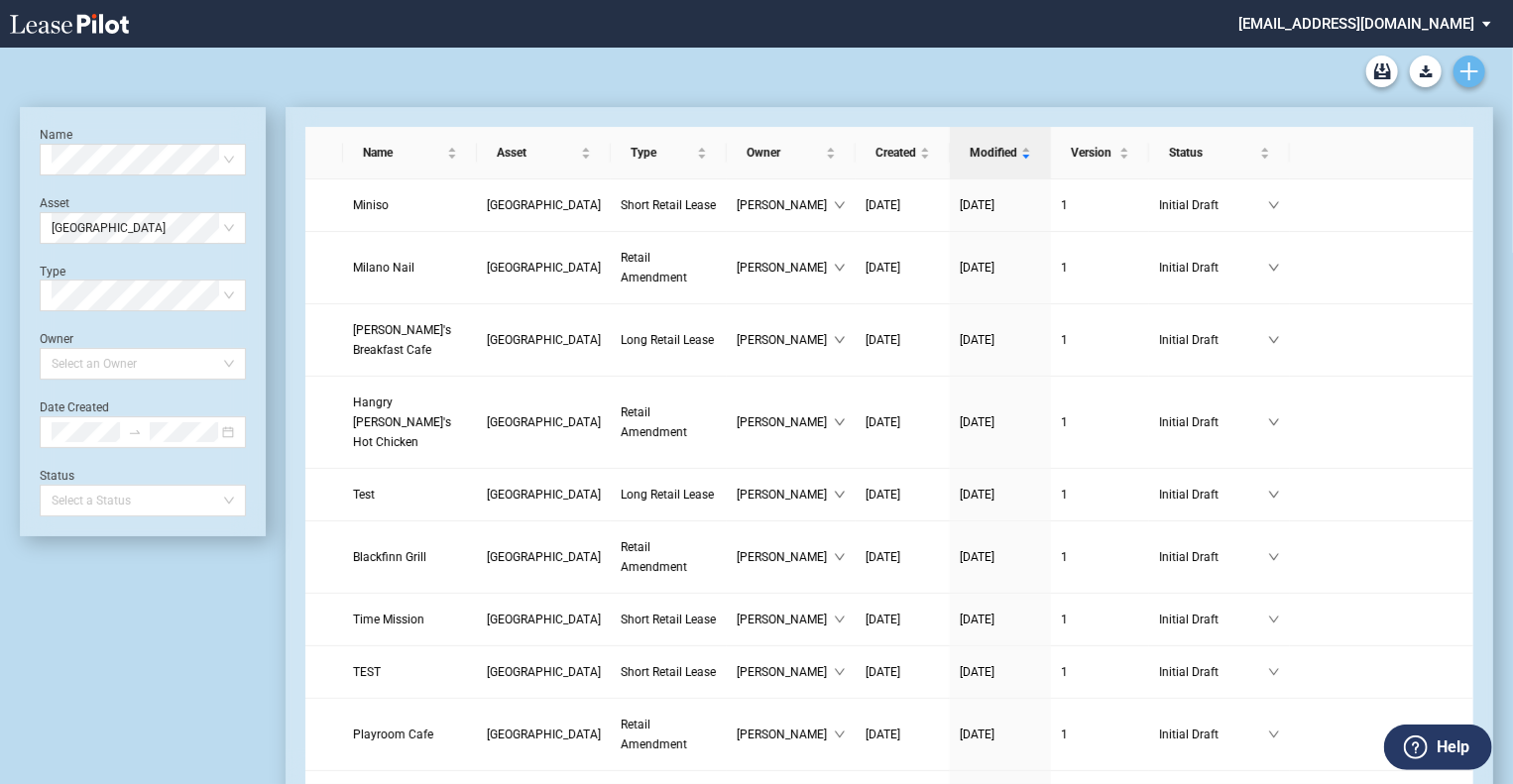 click 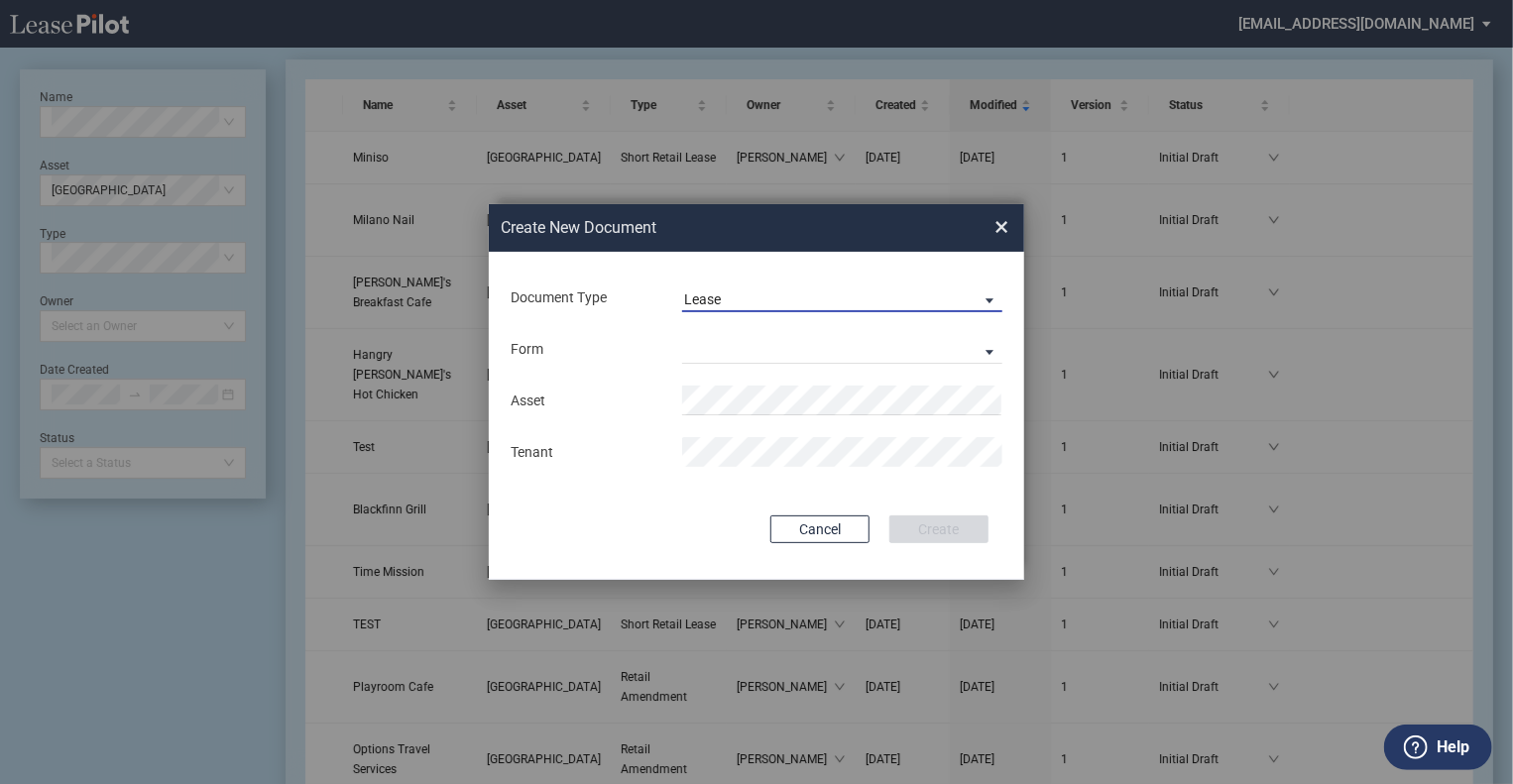 click on "Lease" at bounding box center [826, 300] 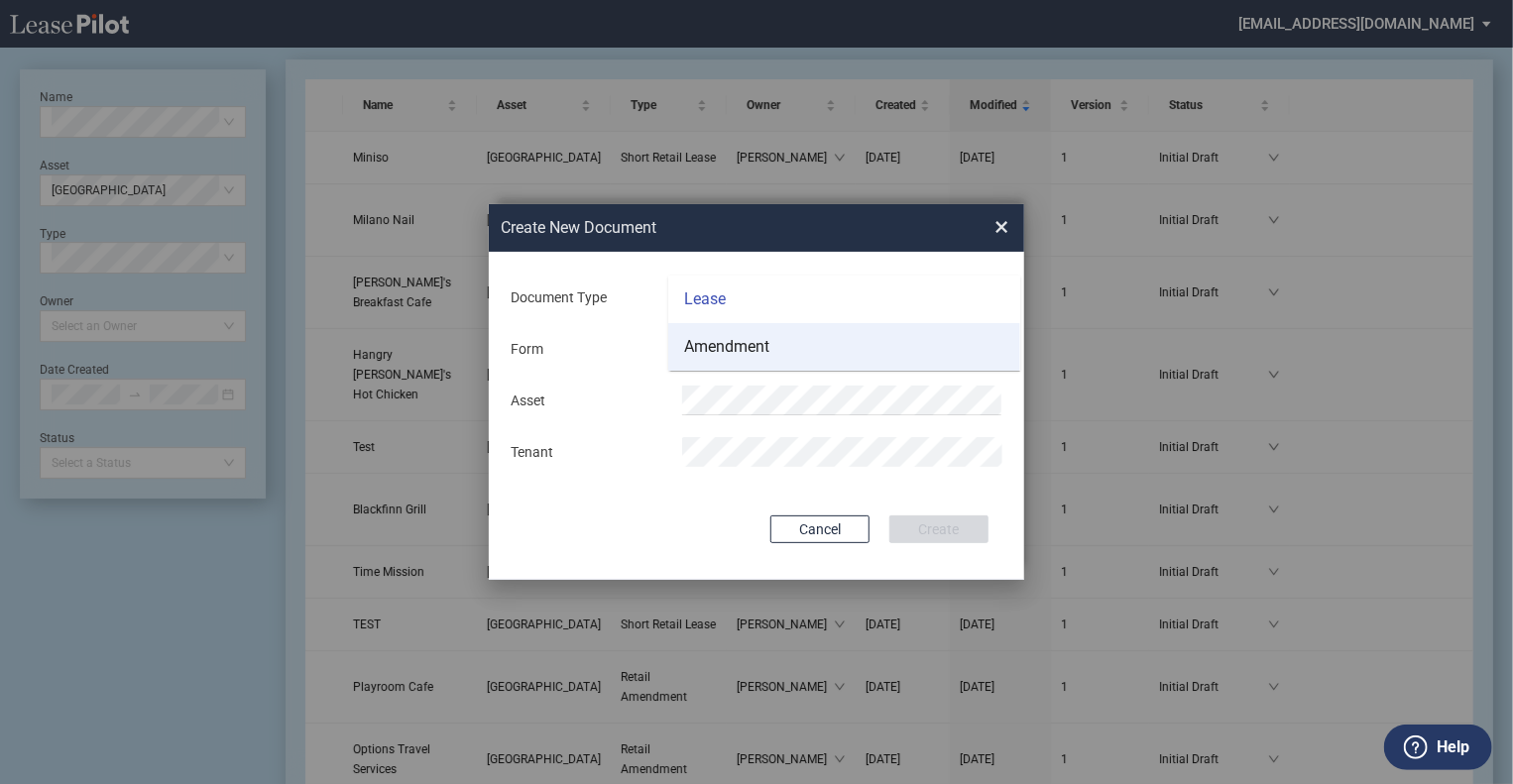 click on "Amendment" at bounding box center [727, 347] 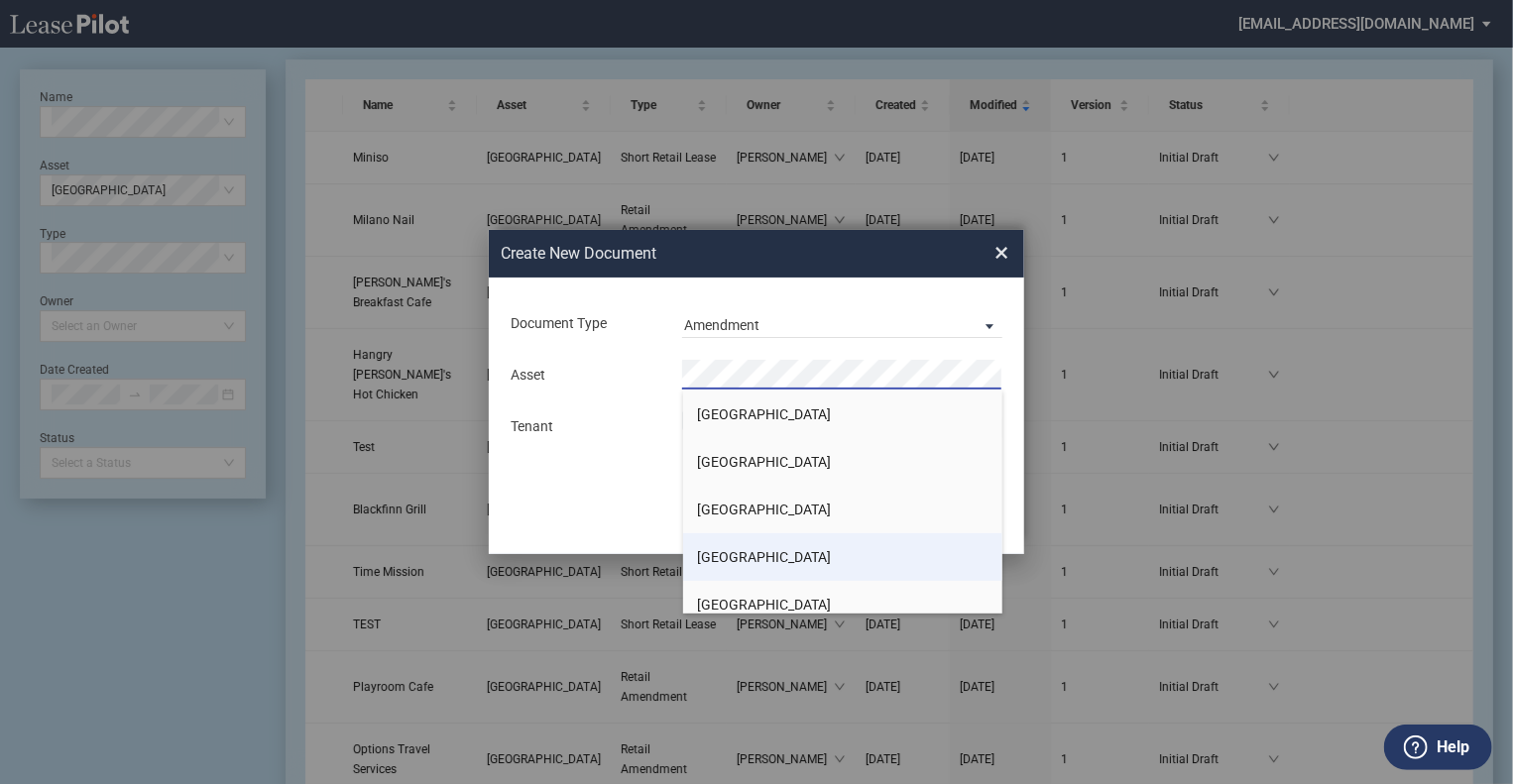 scroll, scrollTop: 694, scrollLeft: 0, axis: vertical 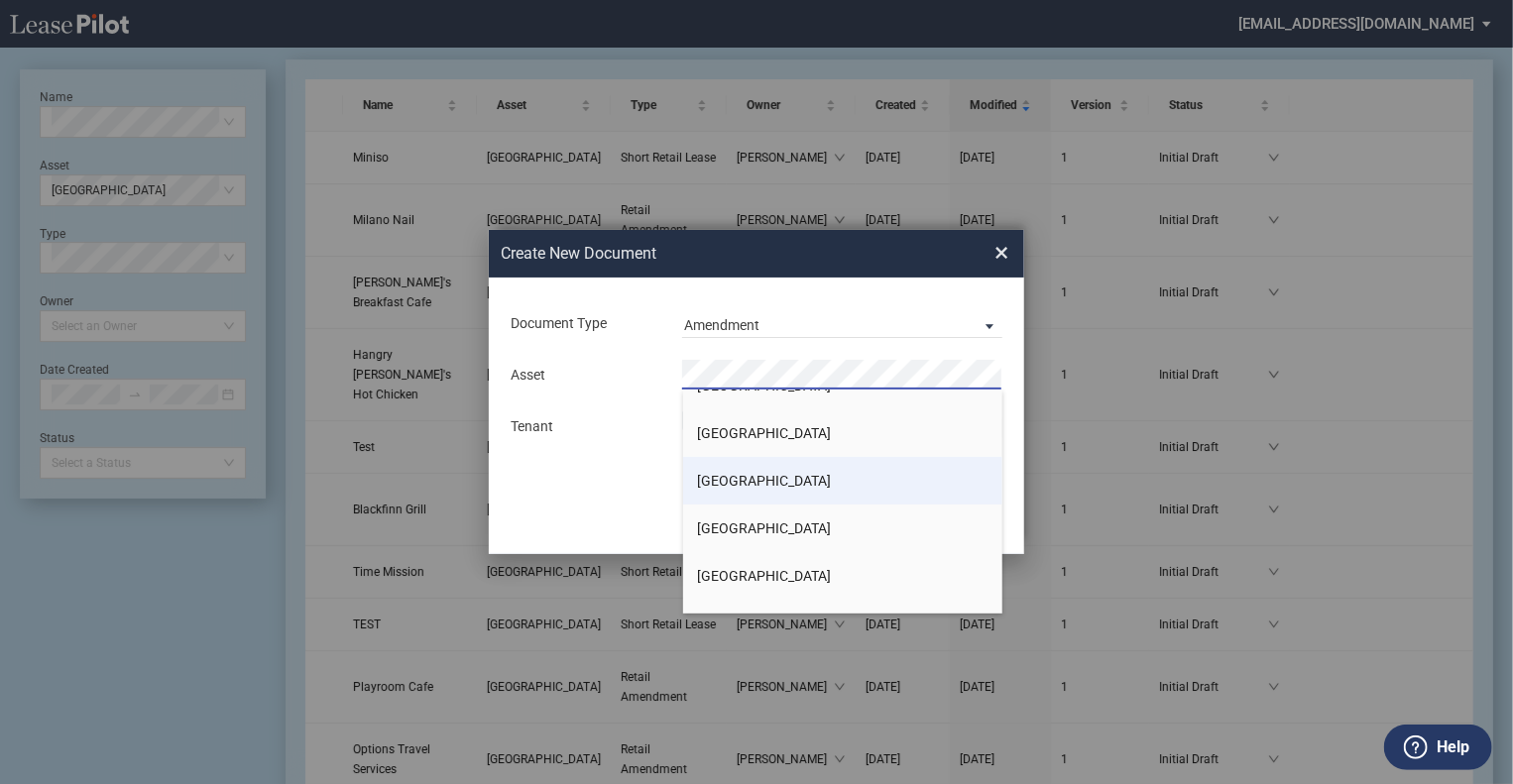 click on "[GEOGRAPHIC_DATA]" at bounding box center [764, 481] 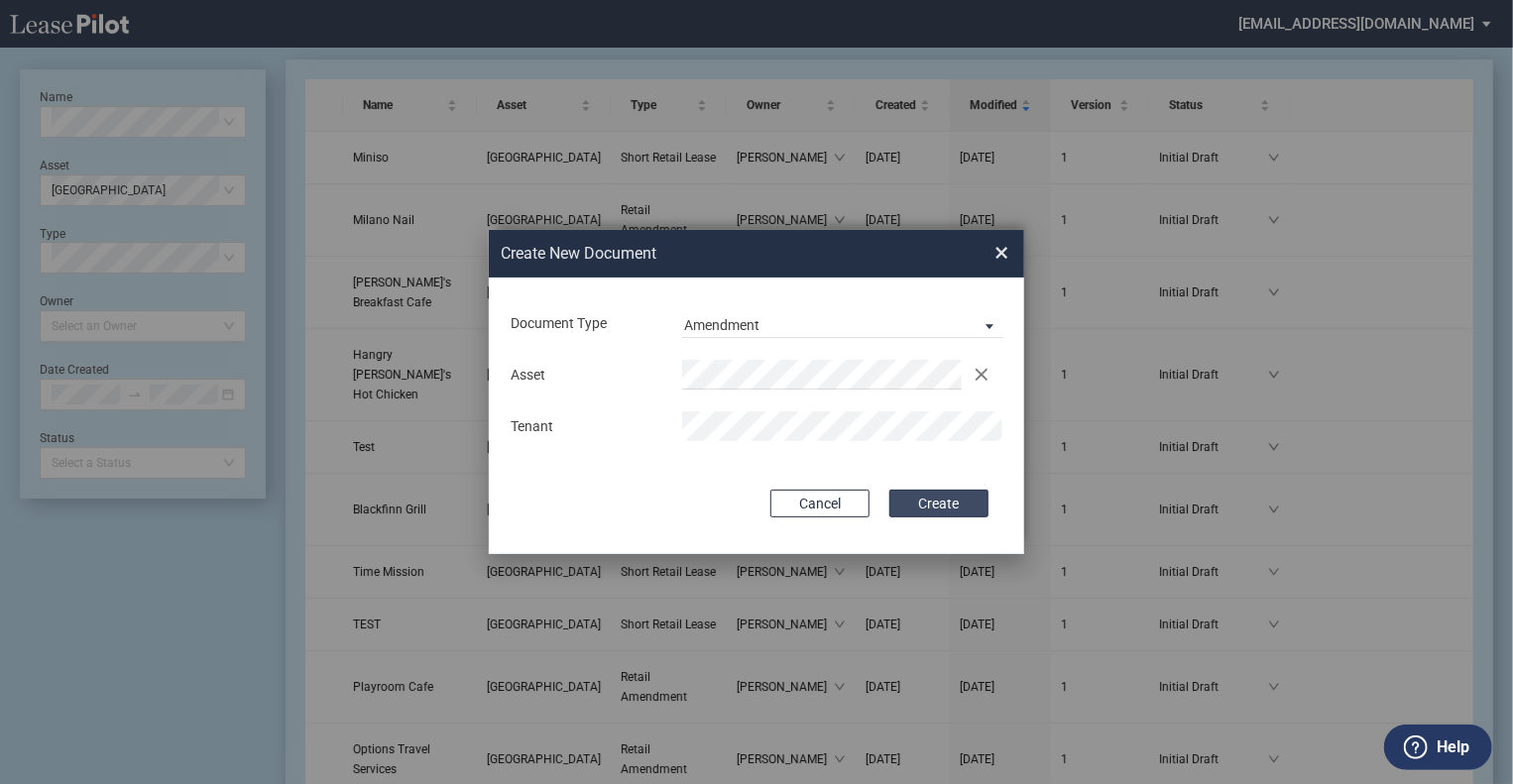 click on "Create" at bounding box center (939, 504) 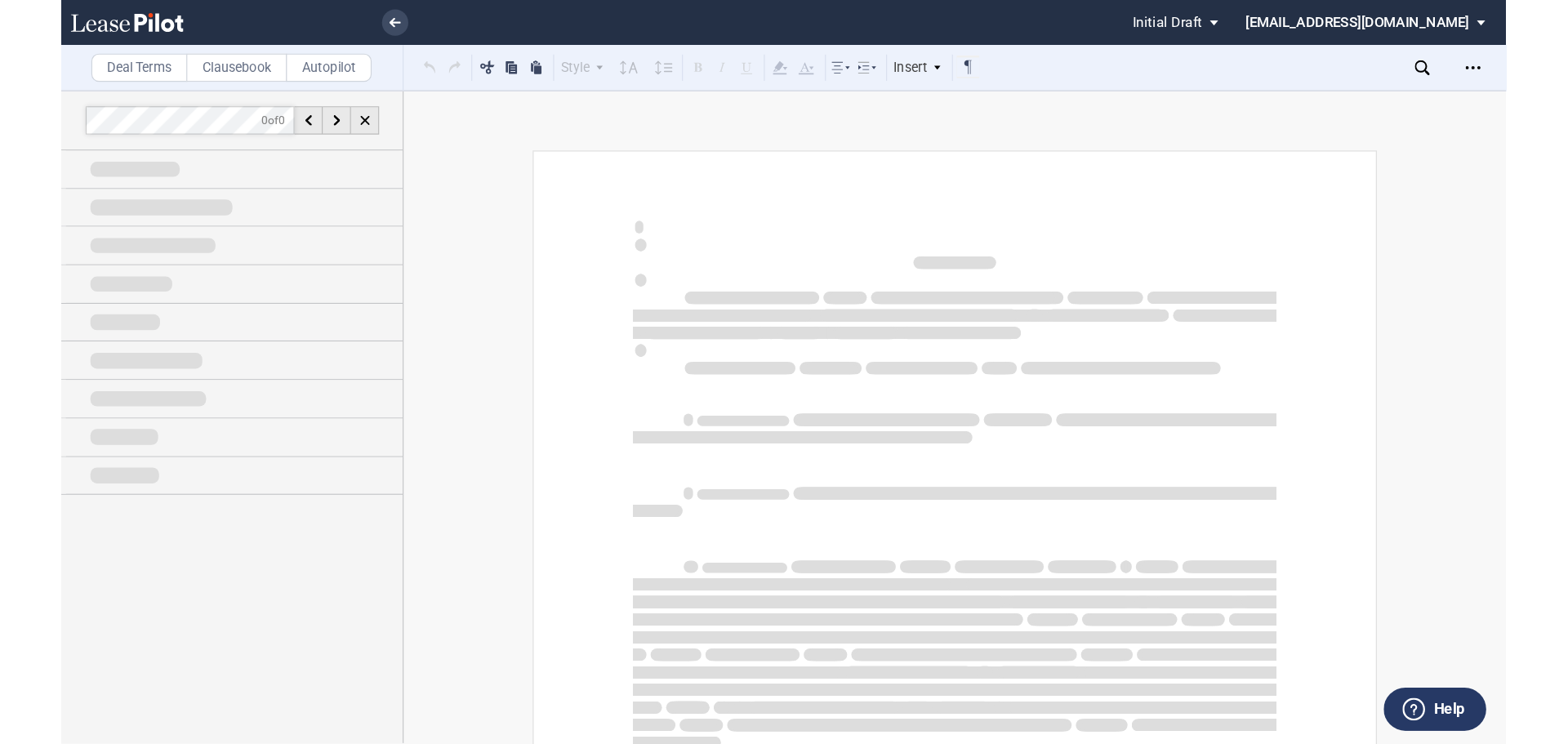 scroll, scrollTop: 0, scrollLeft: 0, axis: both 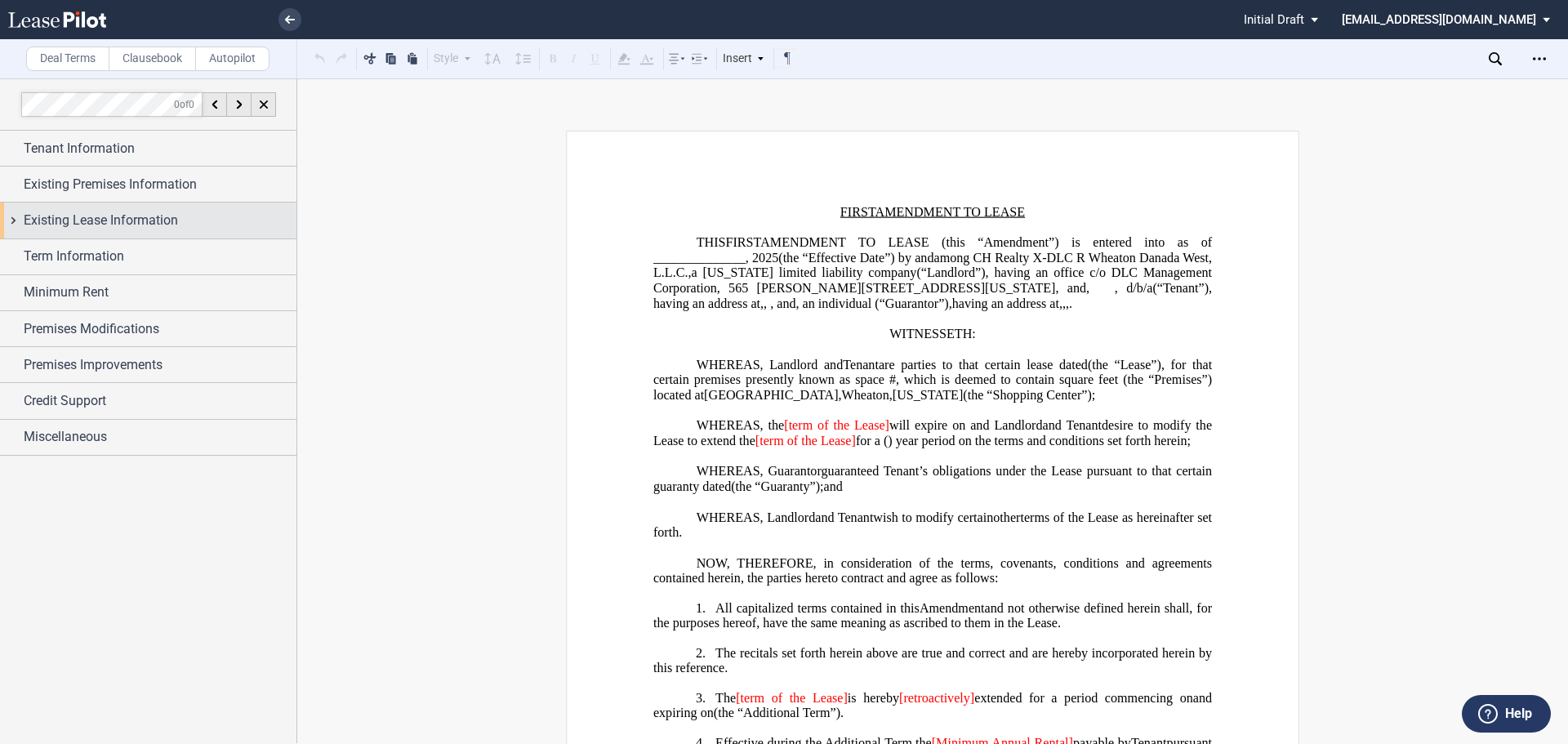 click on "Existing Lease Information" at bounding box center (100, 221) 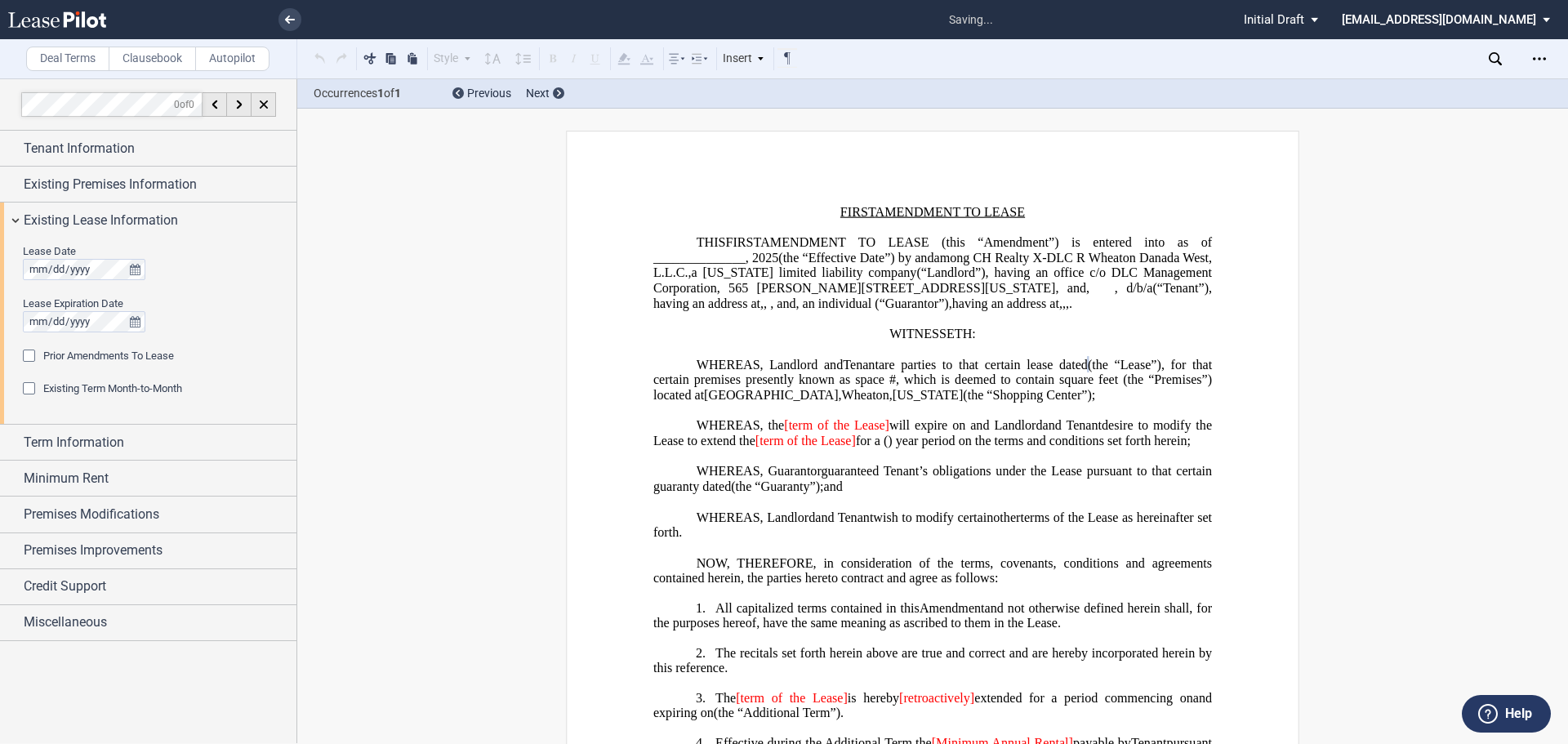 click on "Lease Expiration Date" 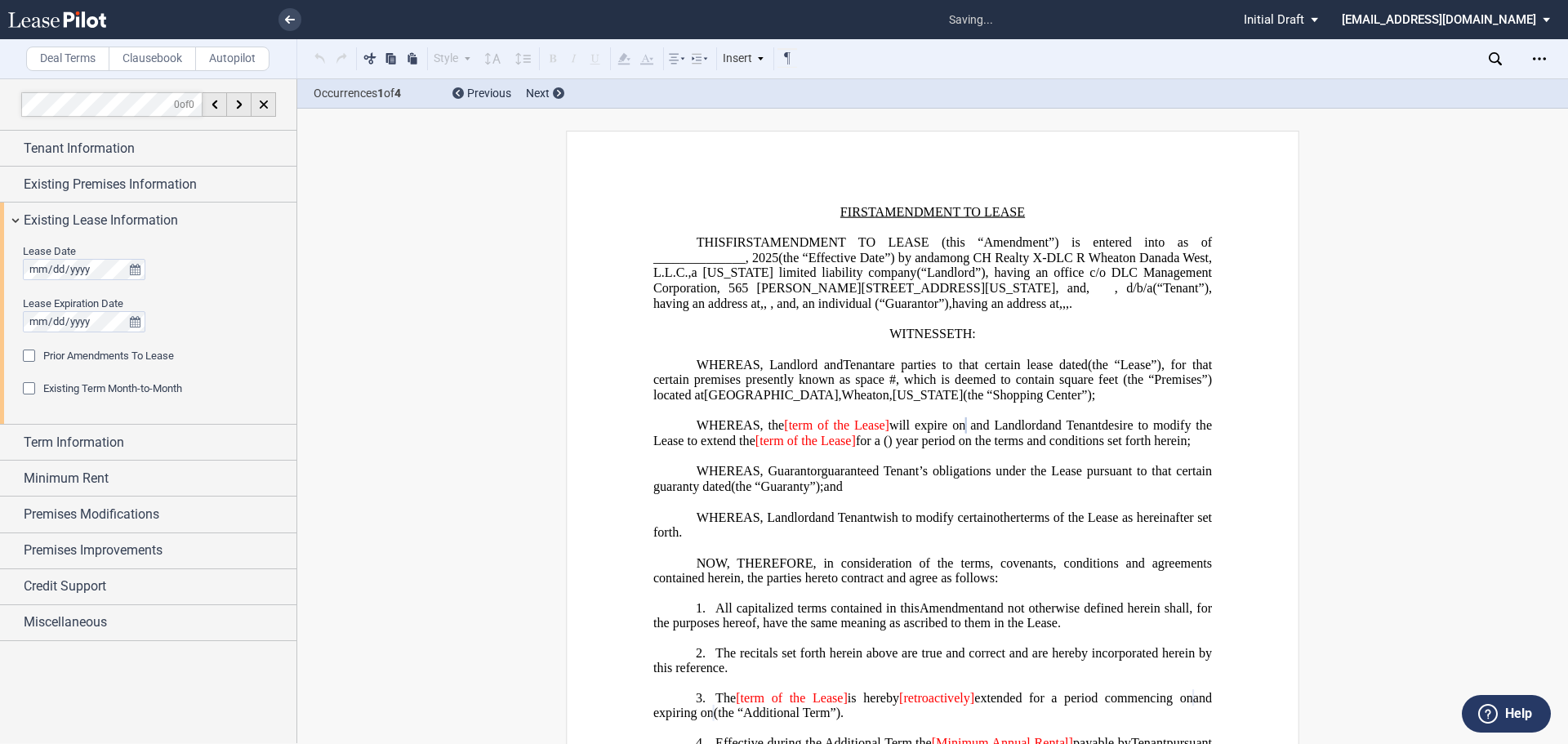 click at bounding box center [31, 358] 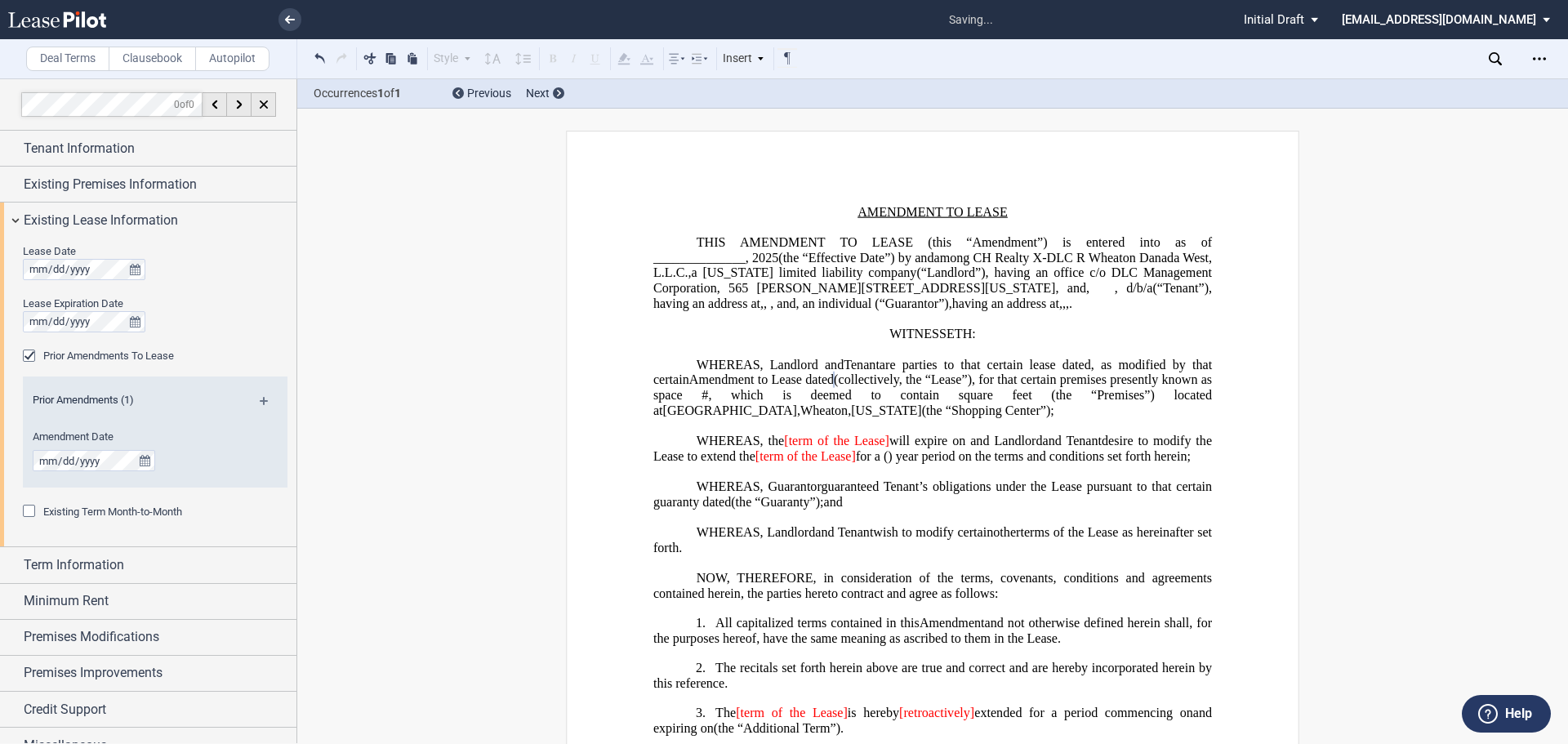 click at bounding box center [270, 407] 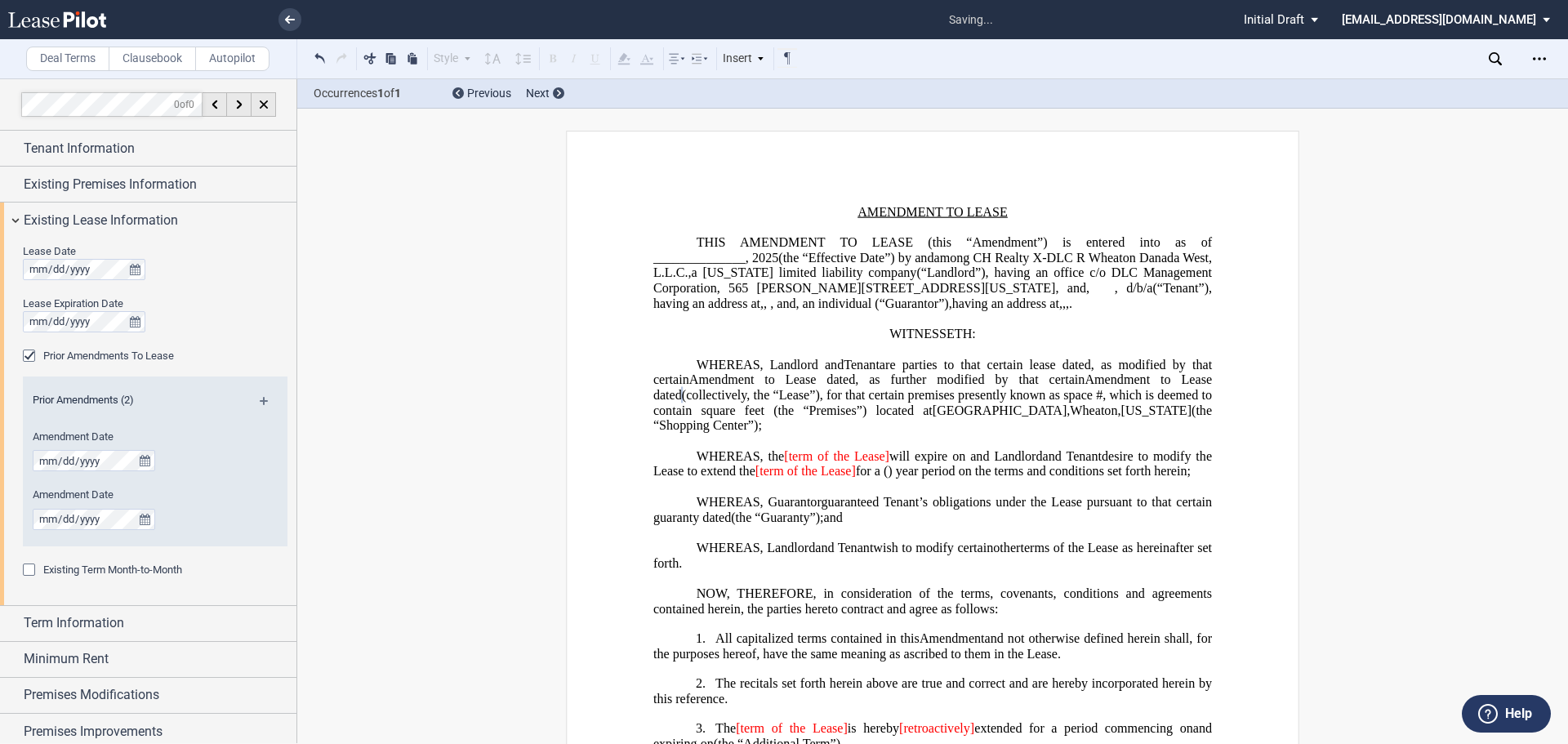 click at bounding box center (270, 407) 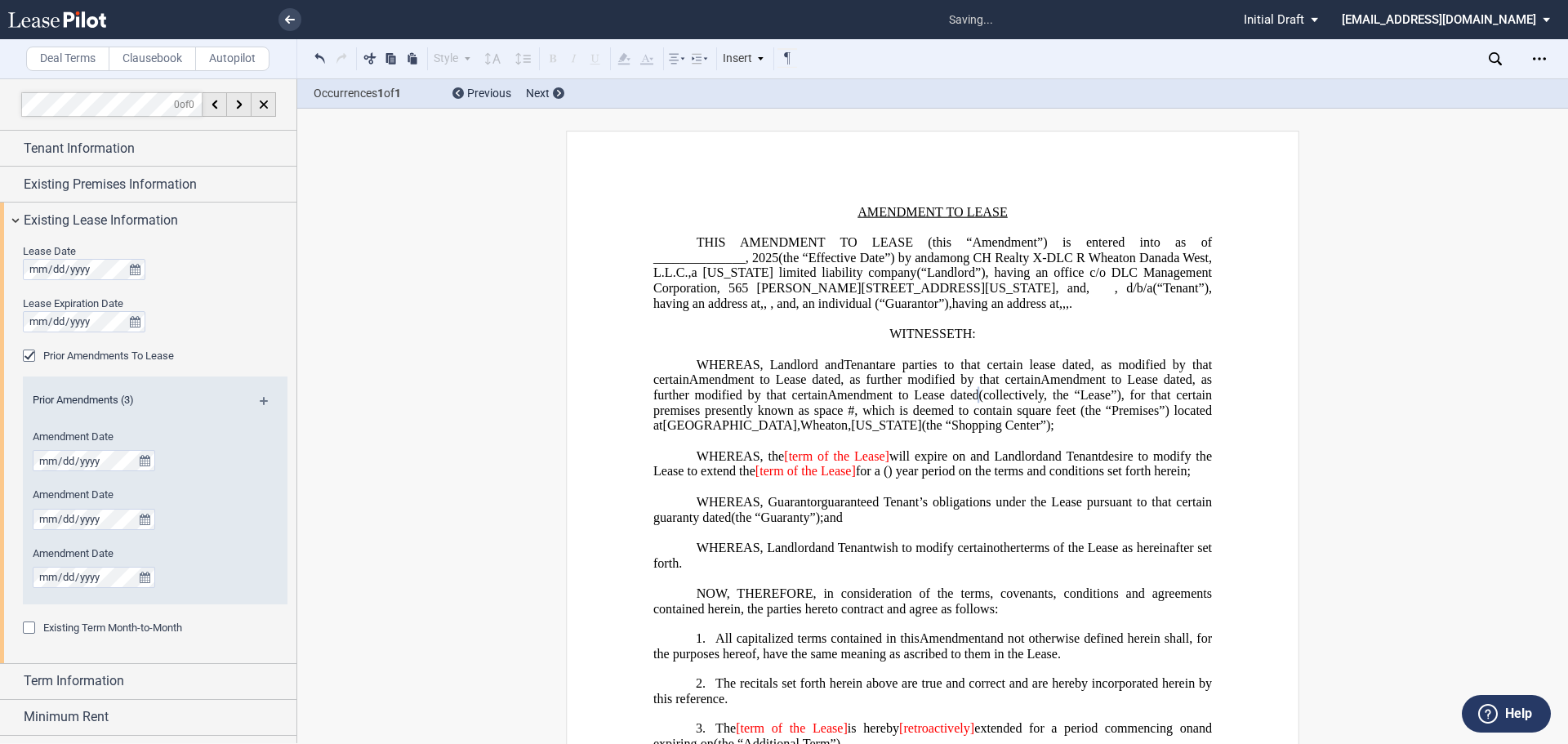 click at bounding box center (270, 407) 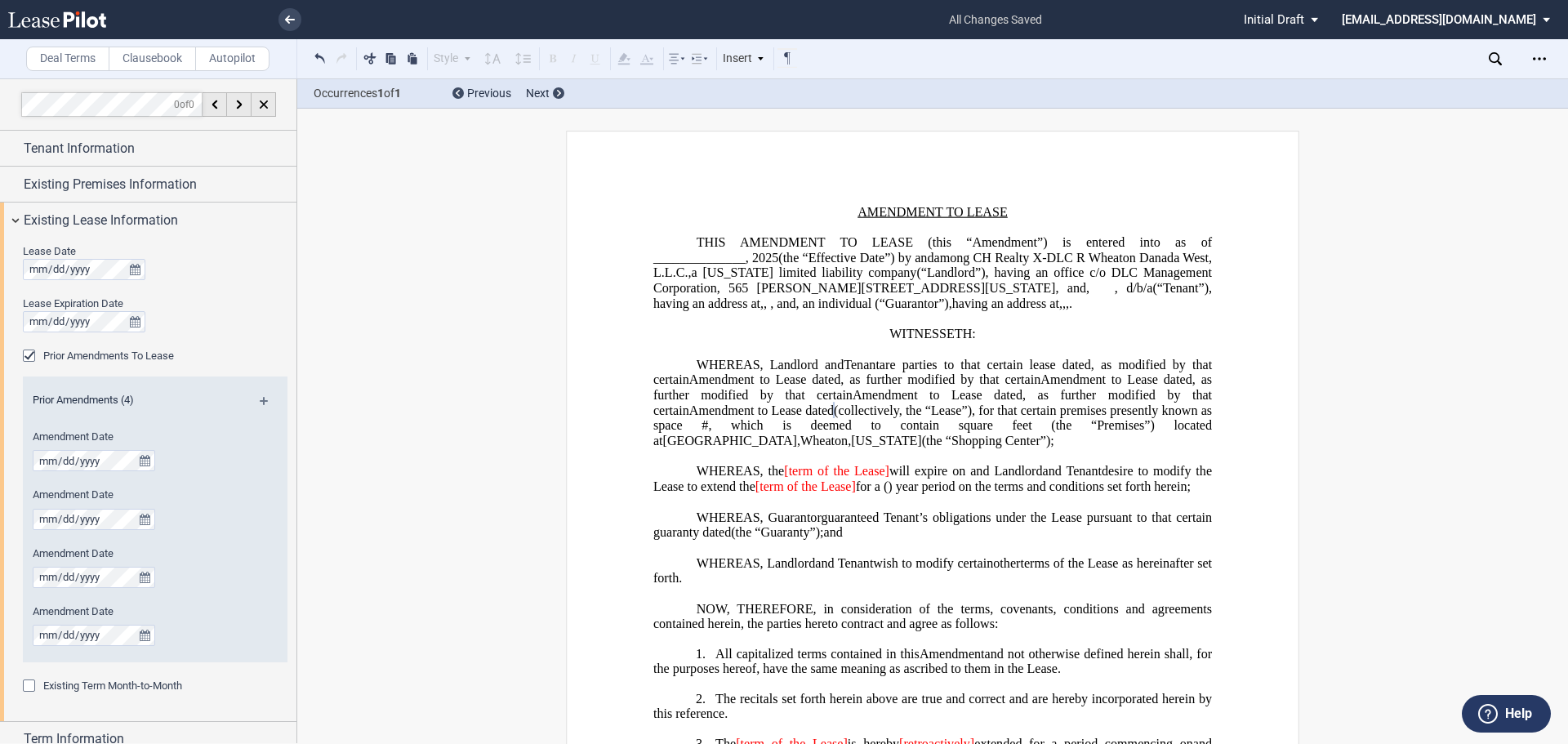 click at bounding box center (270, 407) 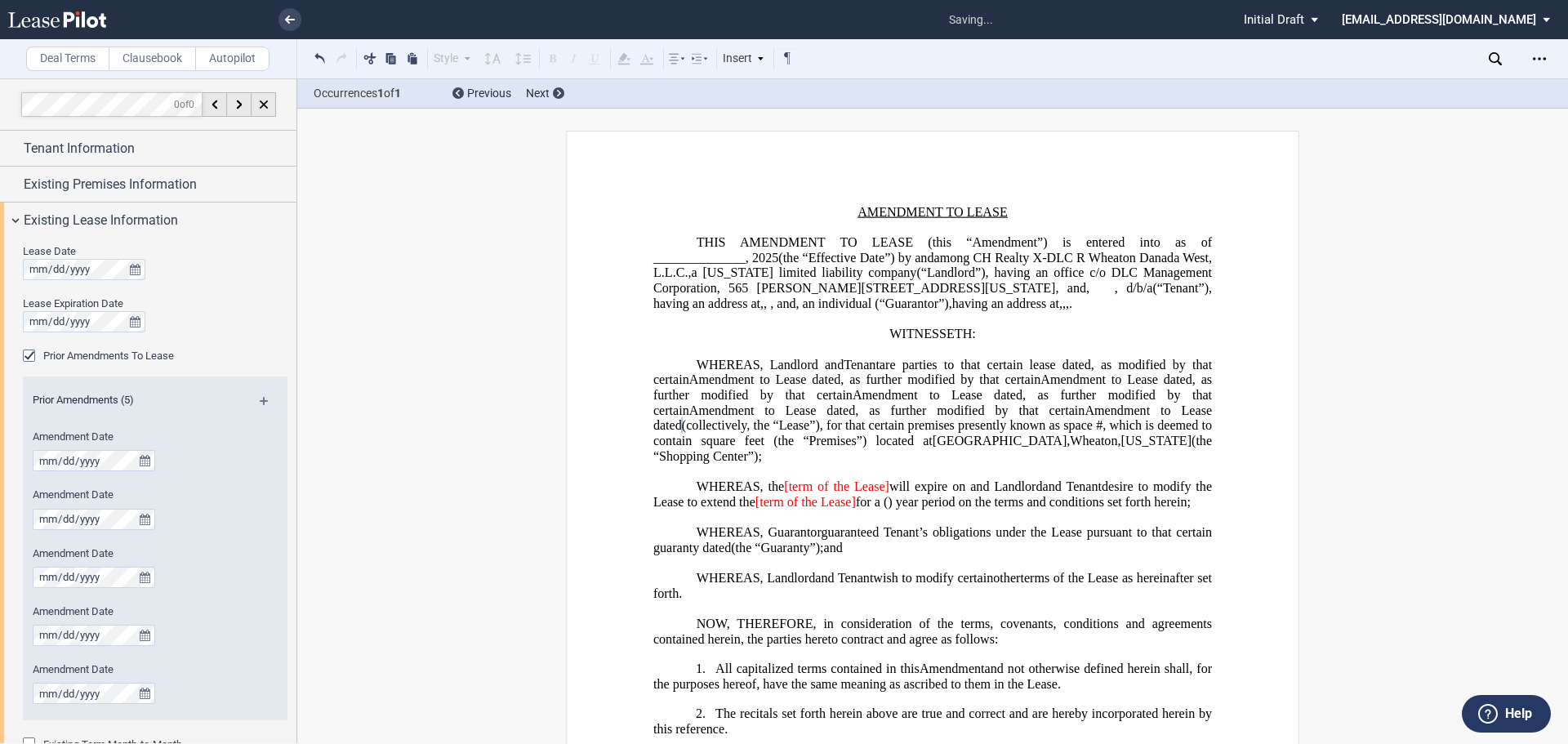 click at bounding box center [270, 407] 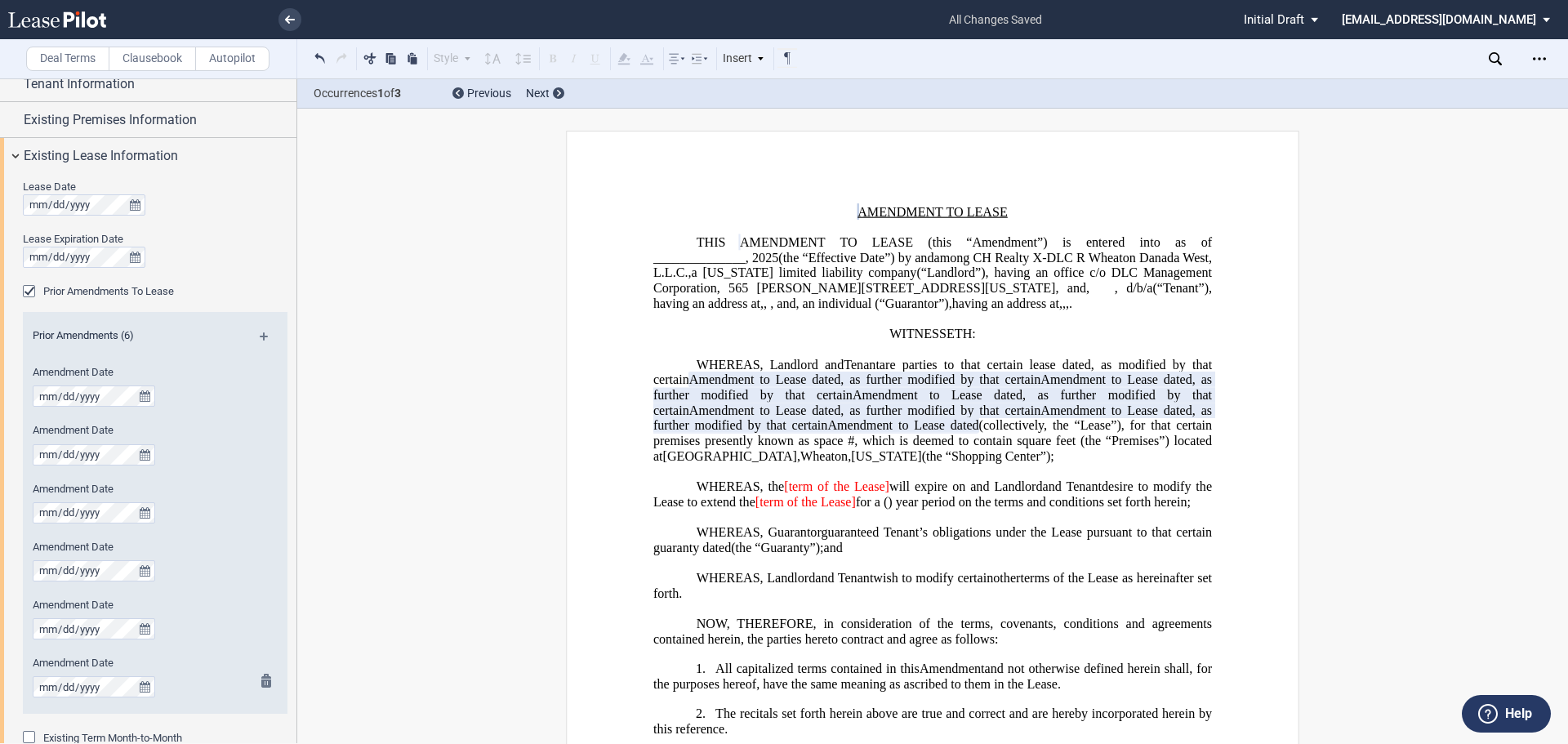 scroll, scrollTop: 82, scrollLeft: 0, axis: vertical 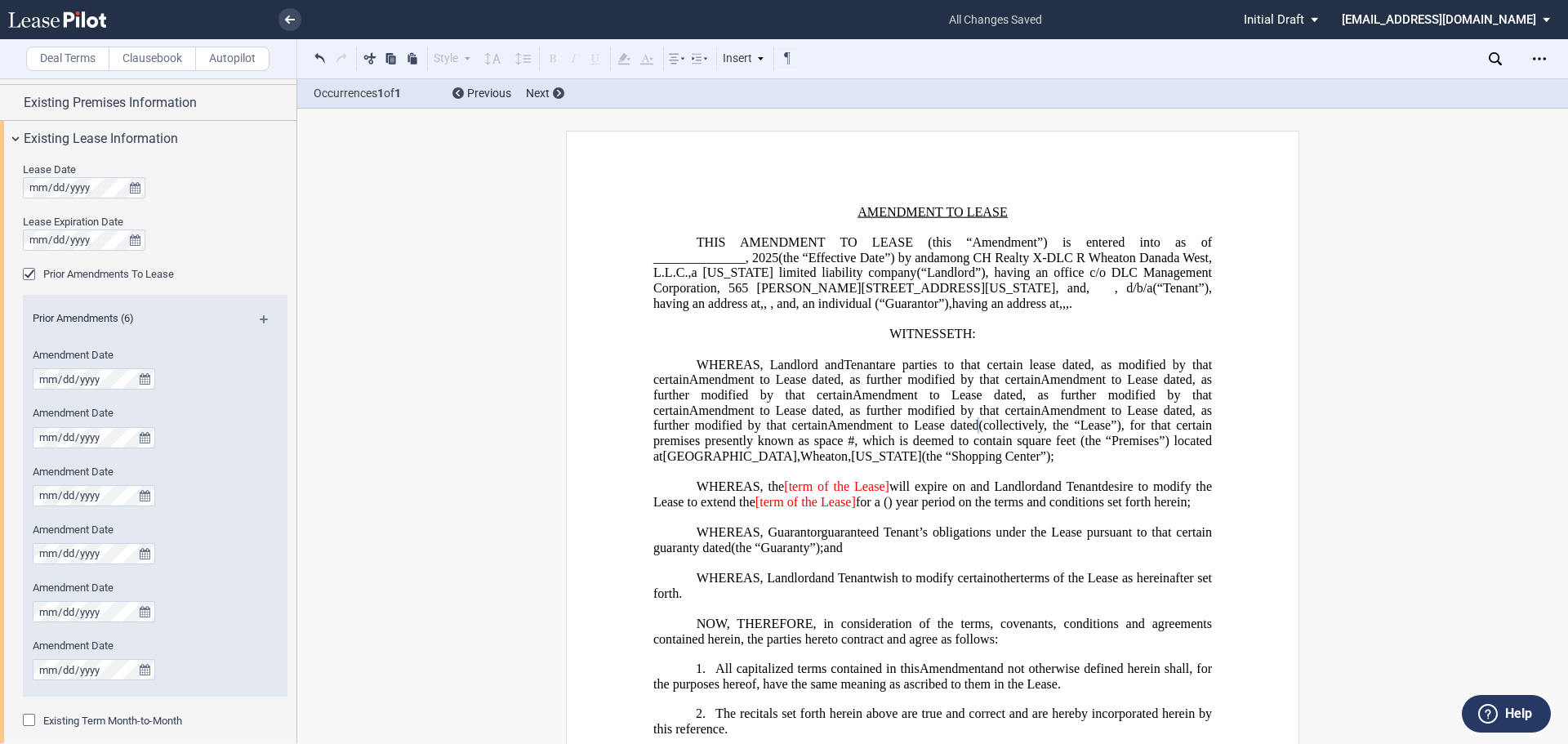 click on "Amendment to Lease dated" 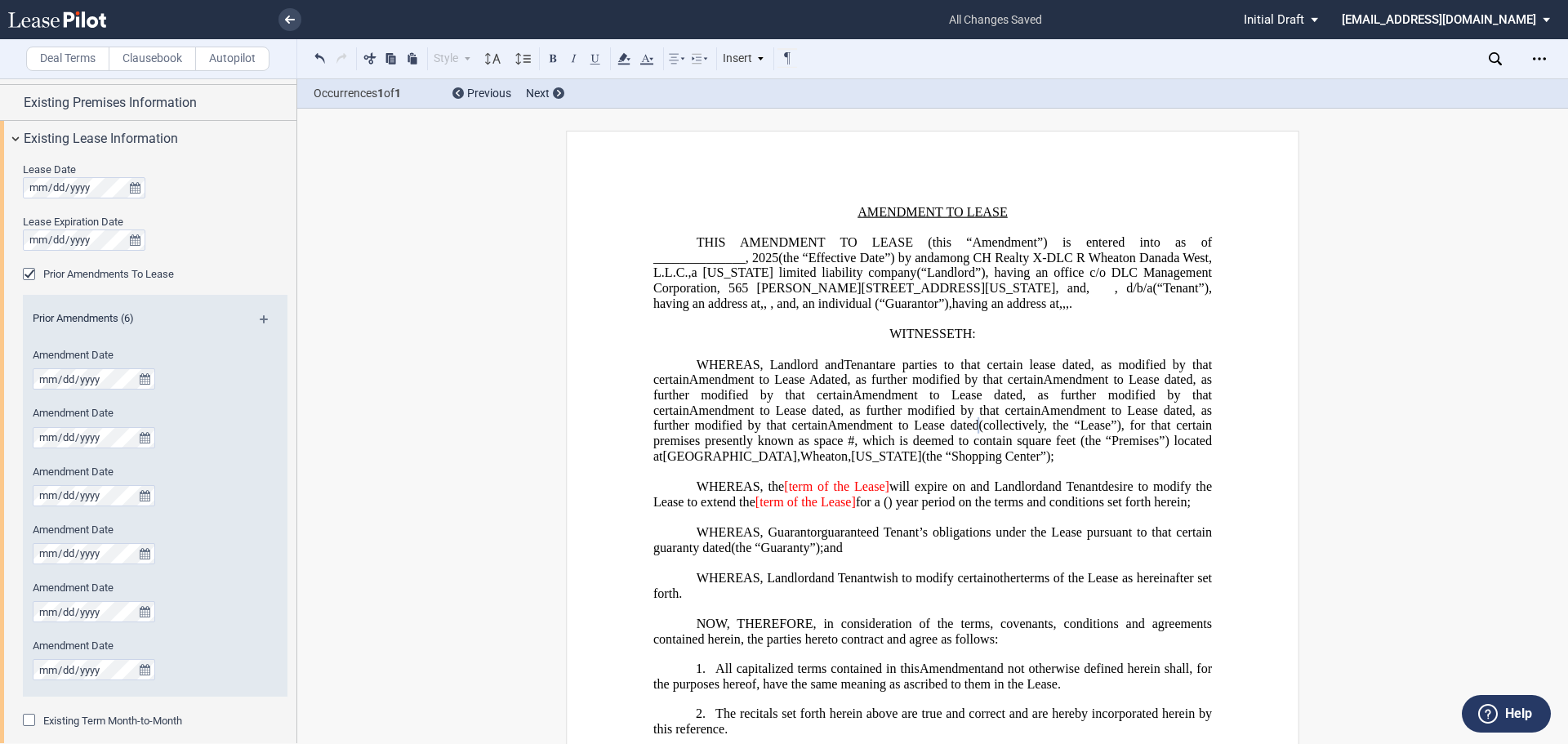 type 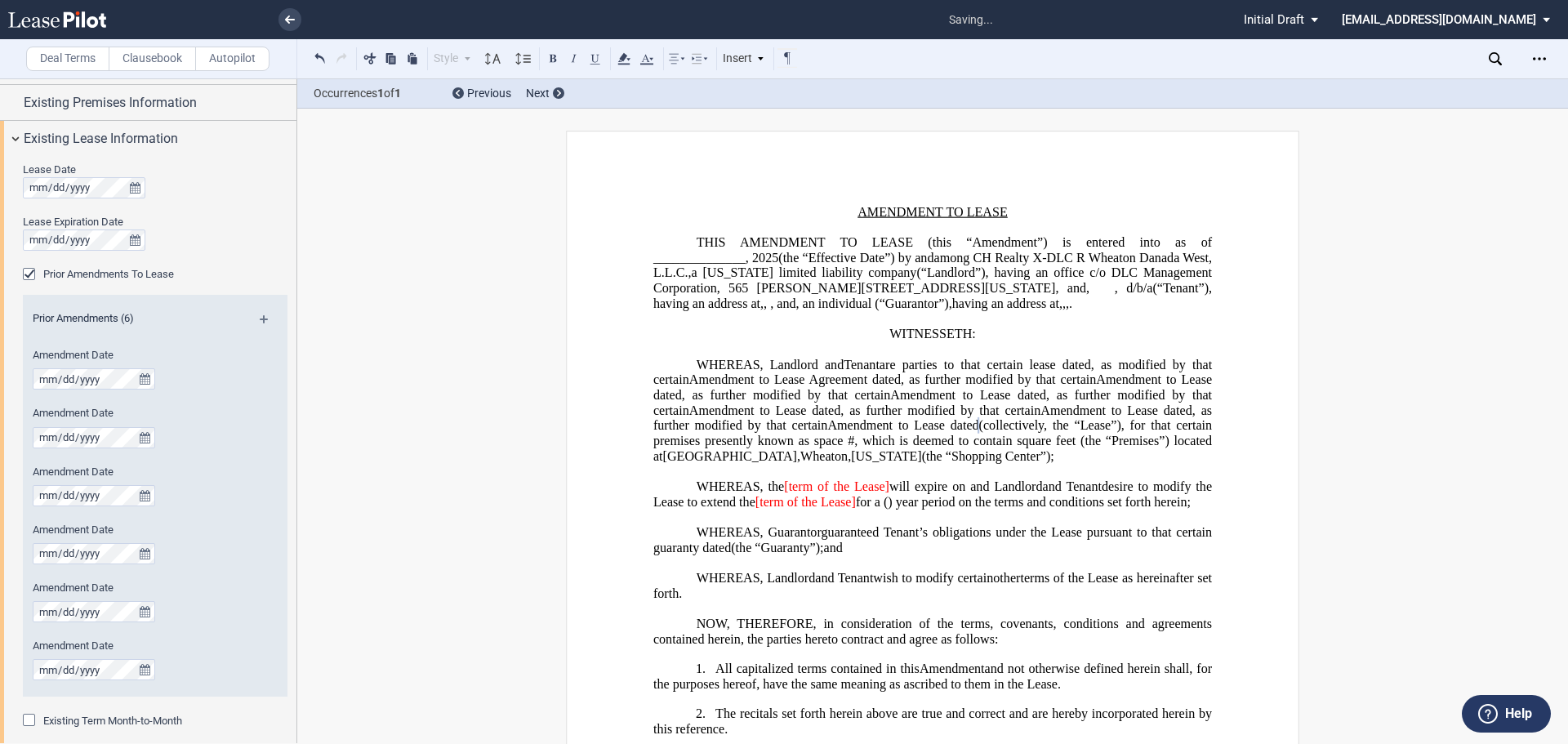 click on "Amendment to Lease dated" 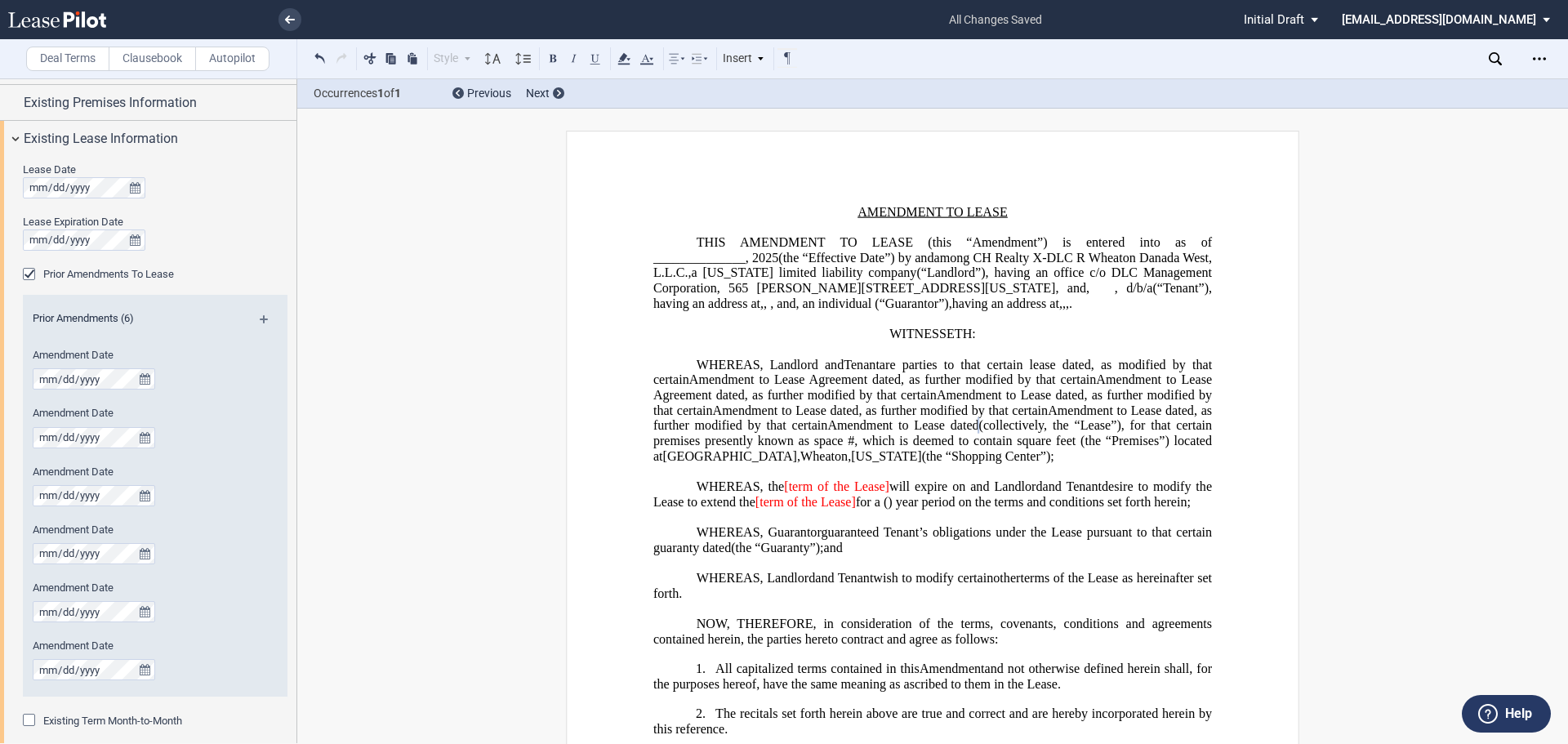 click on "Amendment to Lease dated" 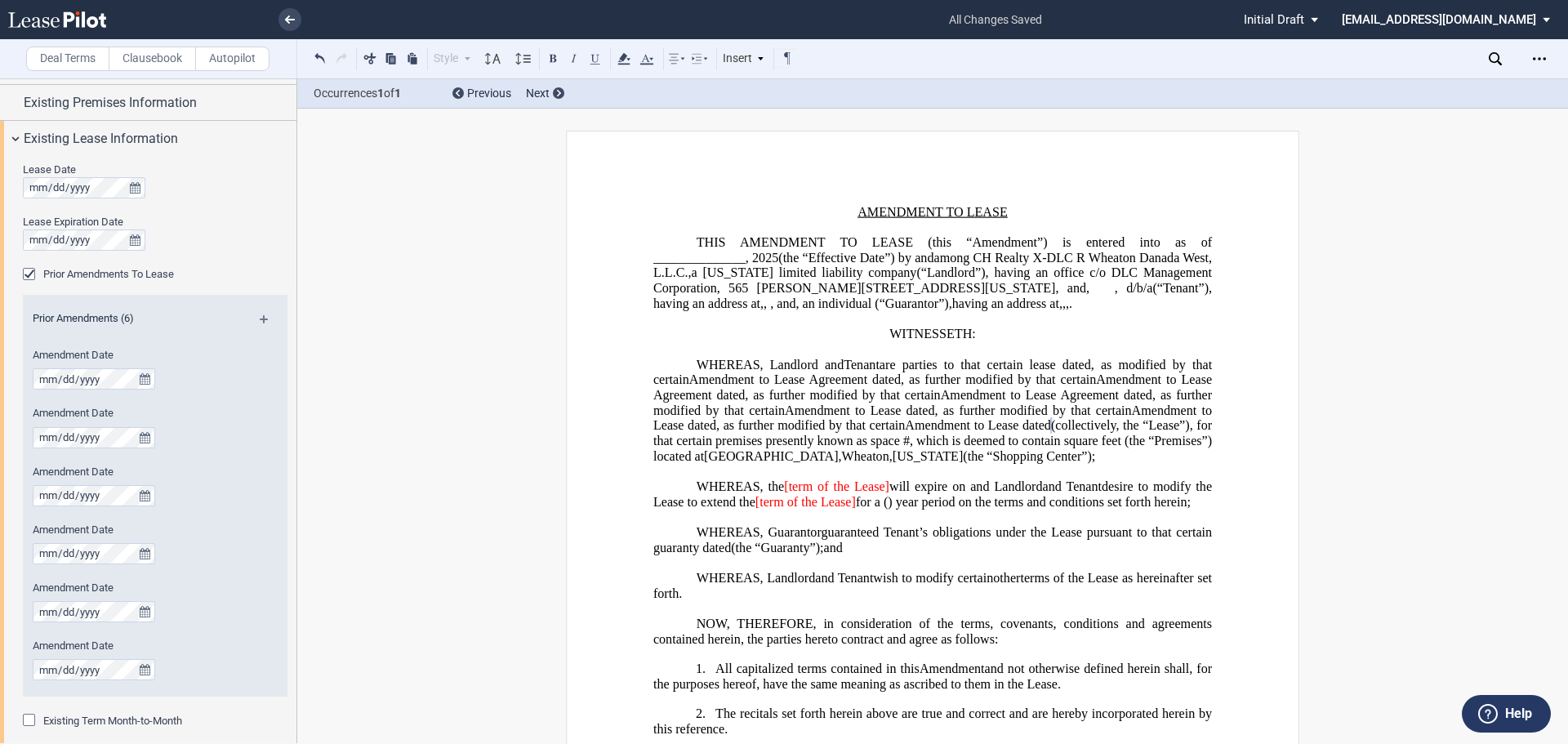 drag, startPoint x: 938, startPoint y: 456, endPoint x: 947, endPoint y: 457, distance: 9.055385 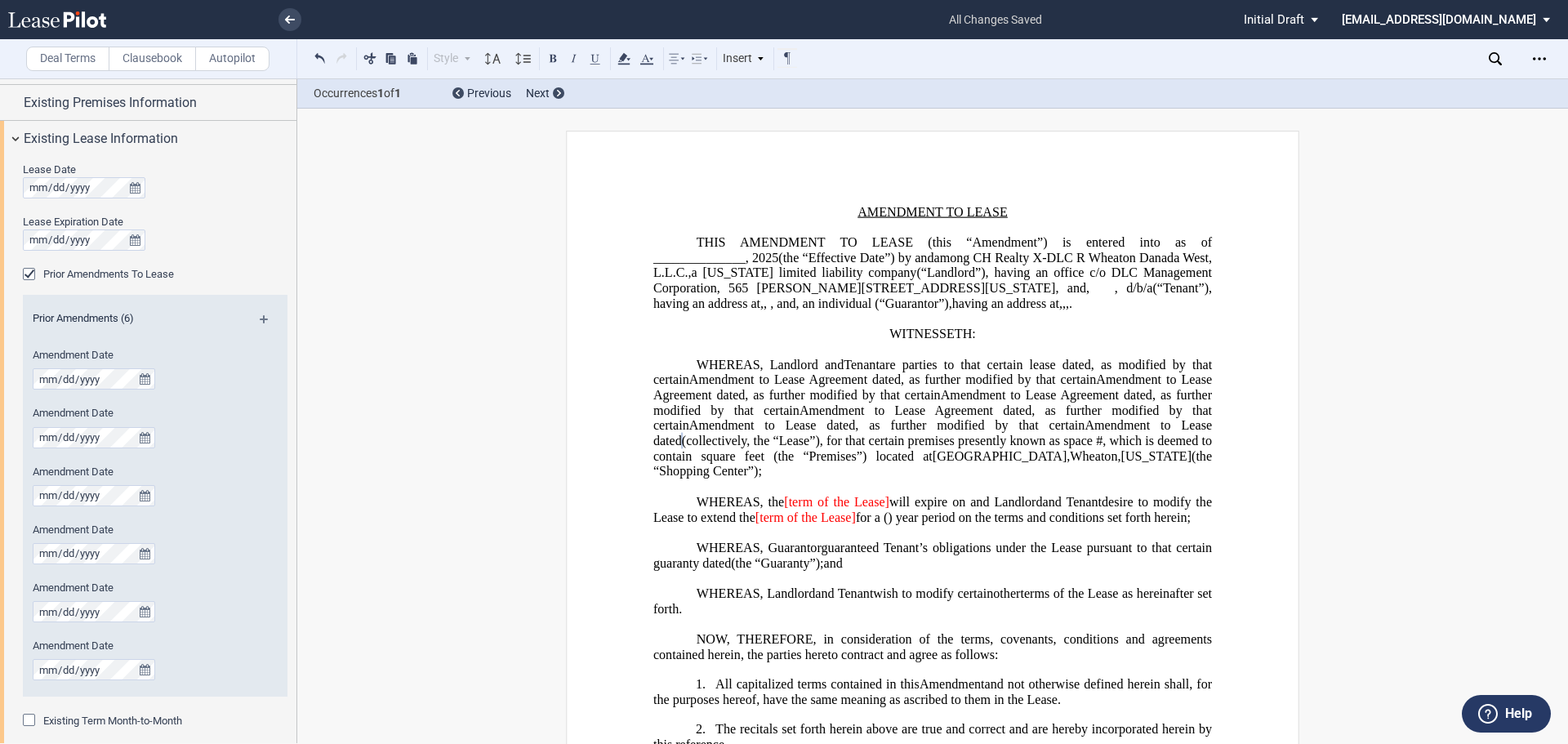 drag, startPoint x: 938, startPoint y: 470, endPoint x: 946, endPoint y: 472, distance: 8.246211 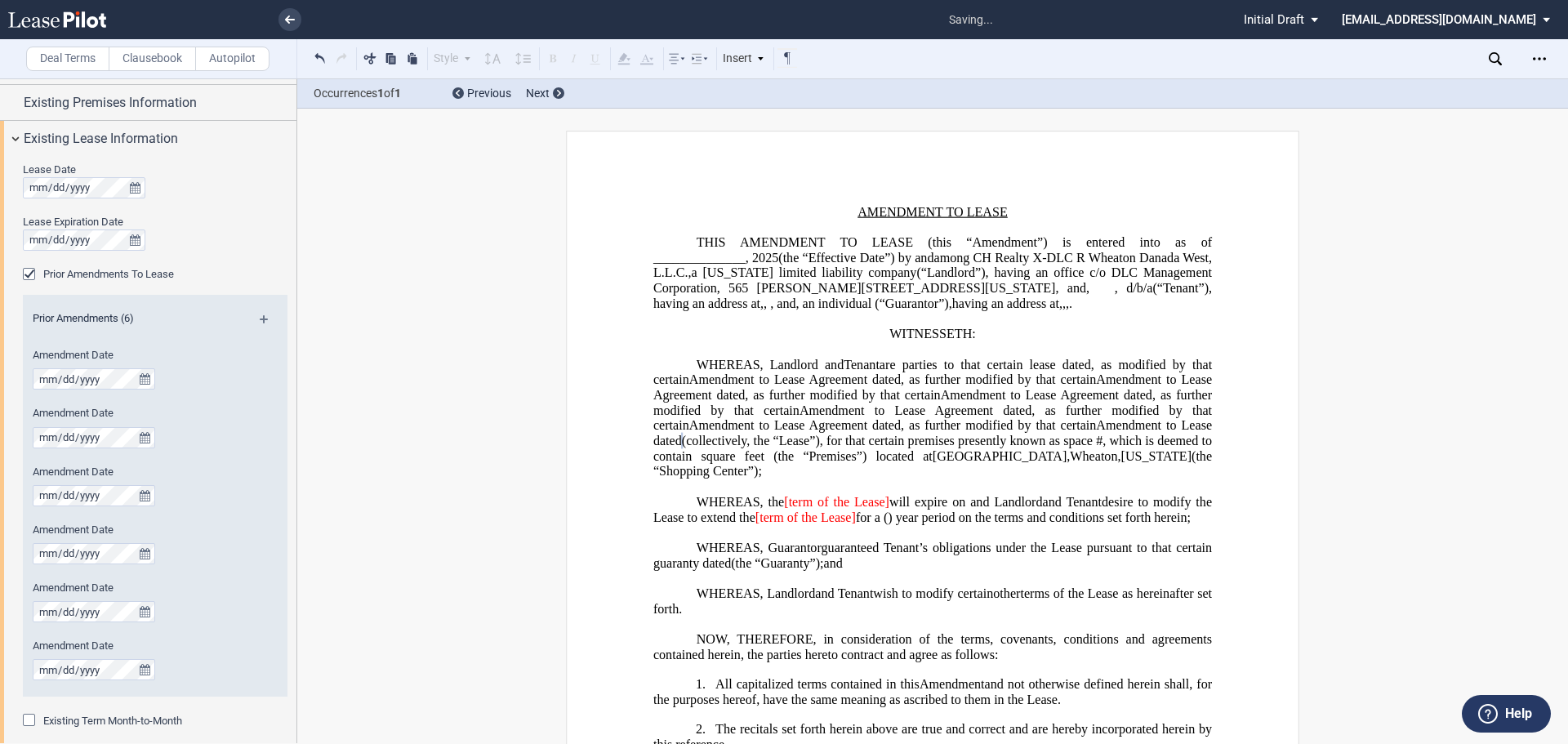 click on "Amendment to Lease dated" 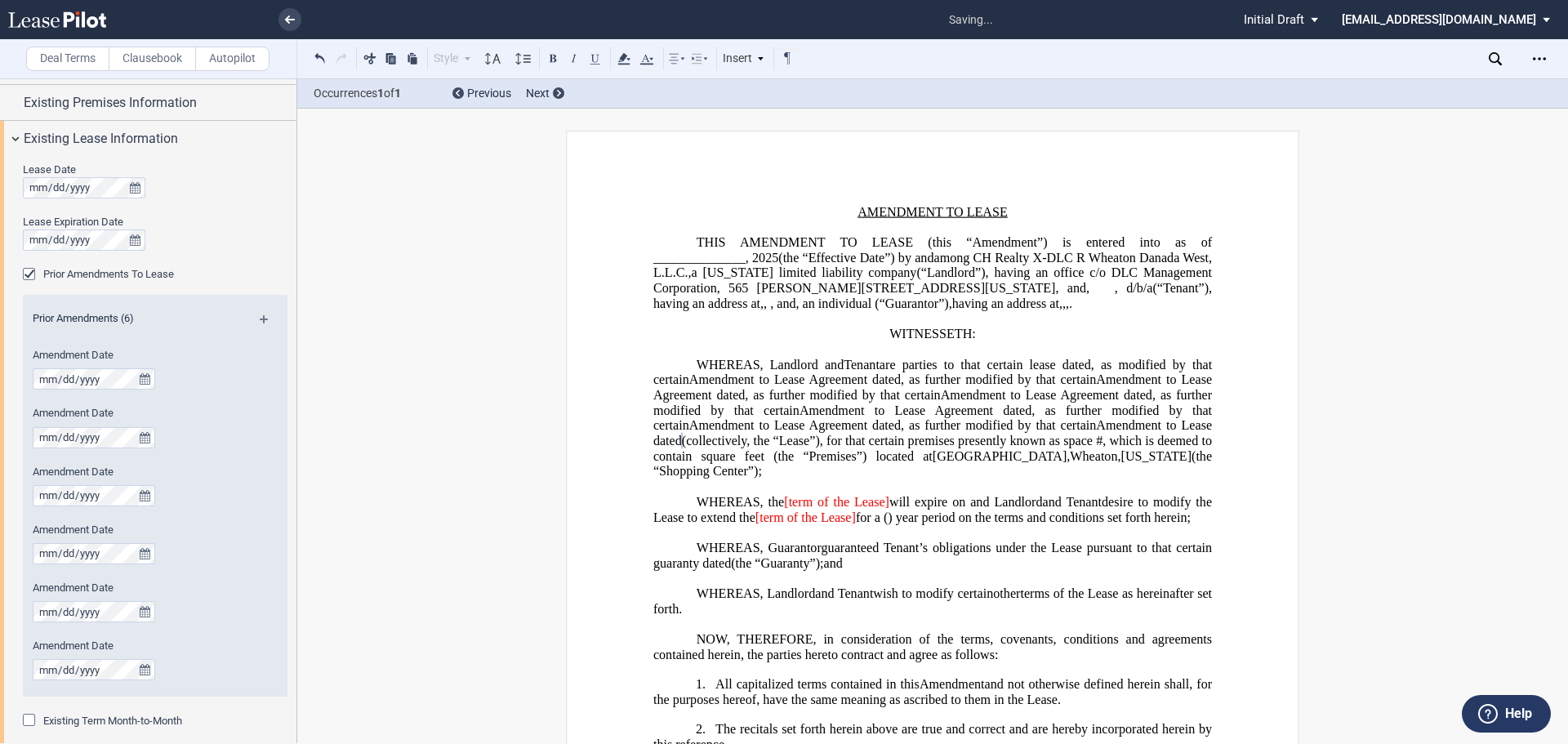 type 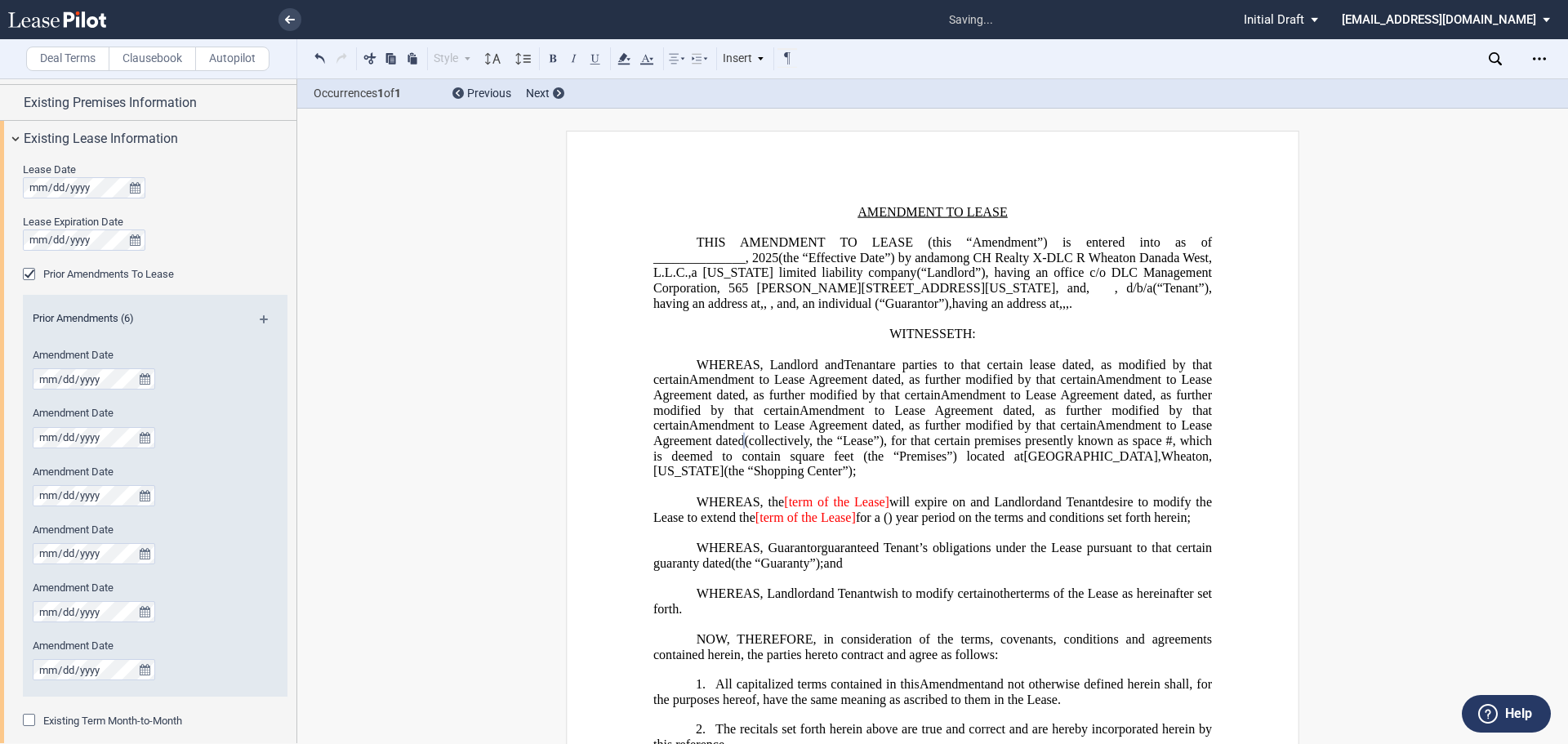 click at bounding box center [270, 325] 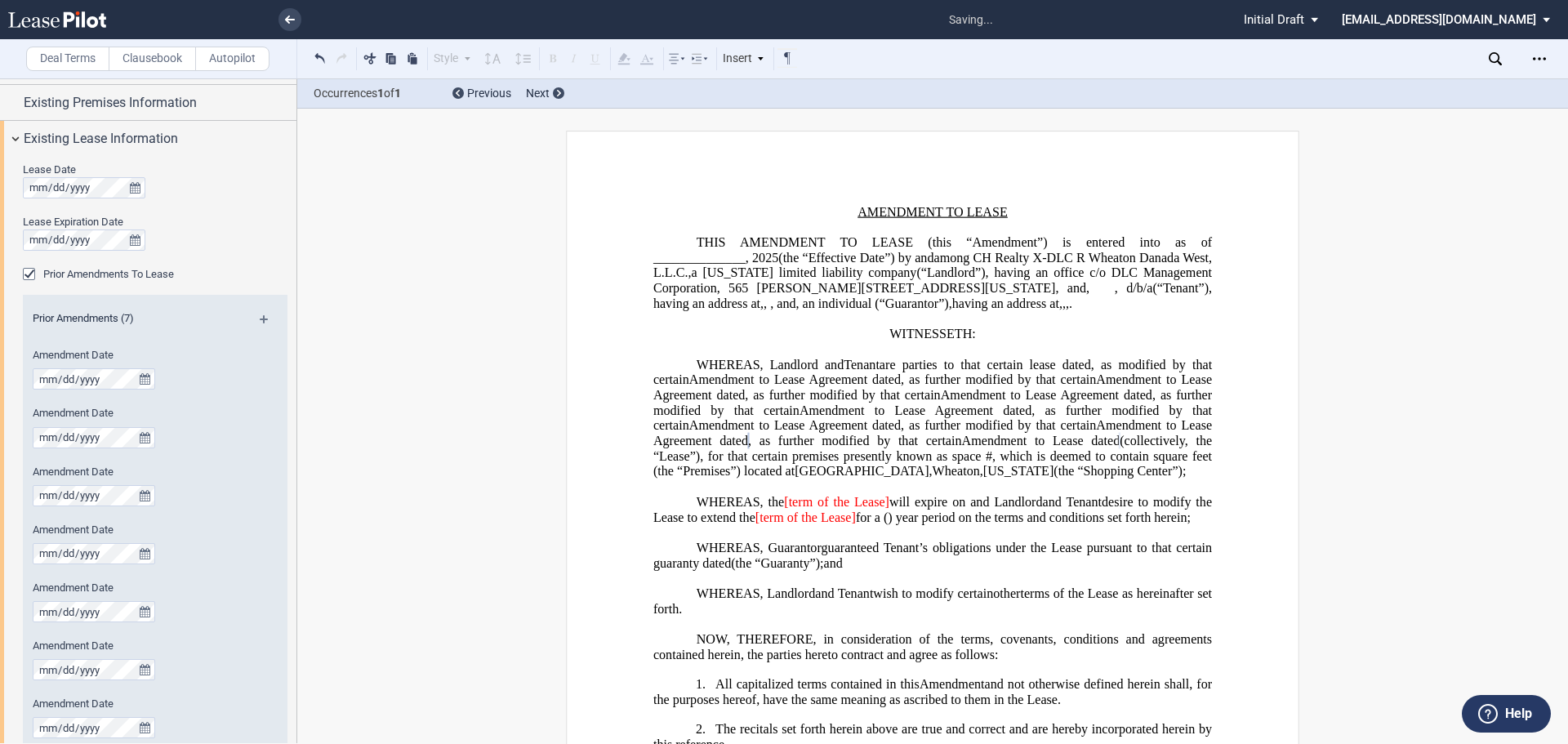 click on "Amendment to Lease dated" 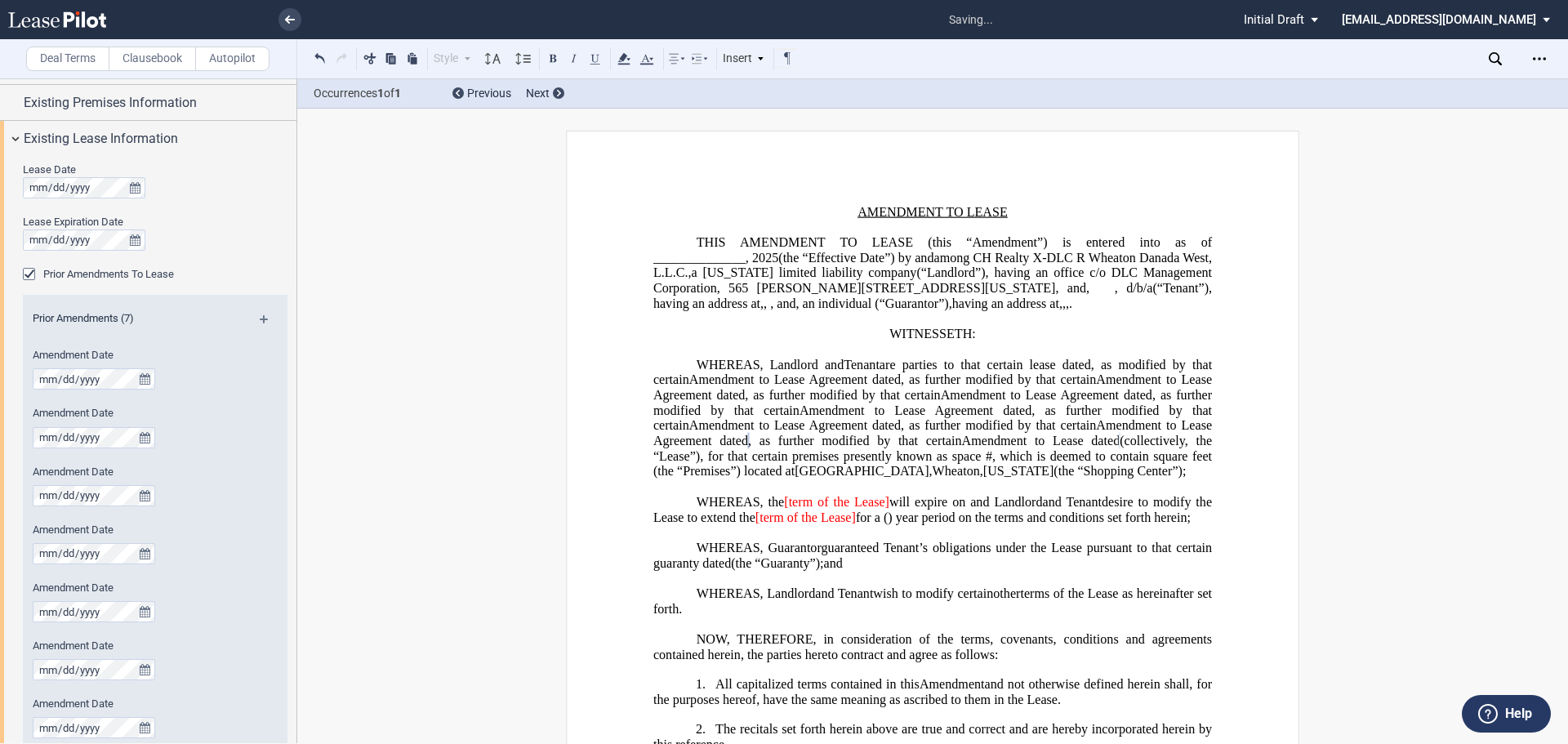 type 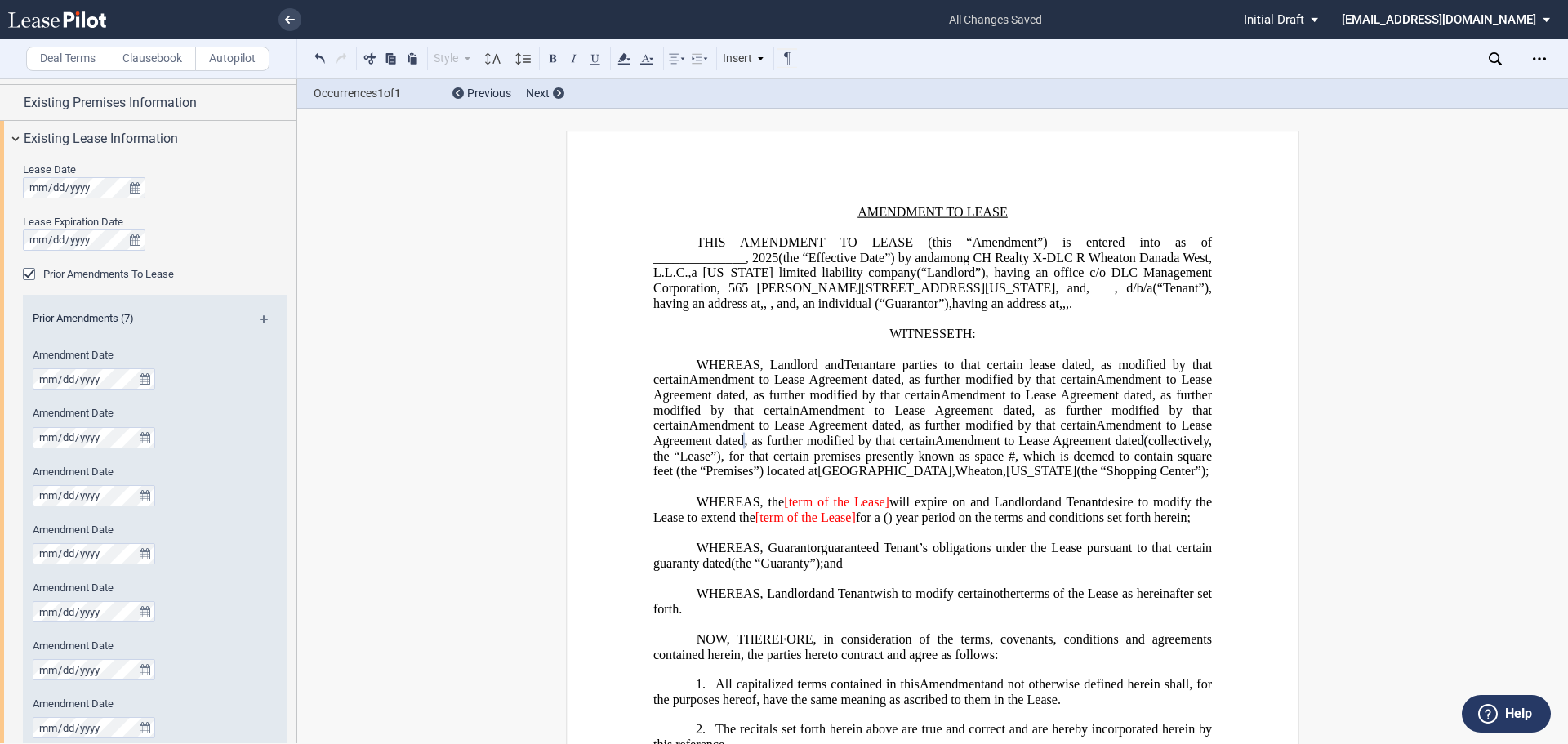 drag, startPoint x: 1109, startPoint y: 470, endPoint x: 1141, endPoint y: 479, distance: 33.24154 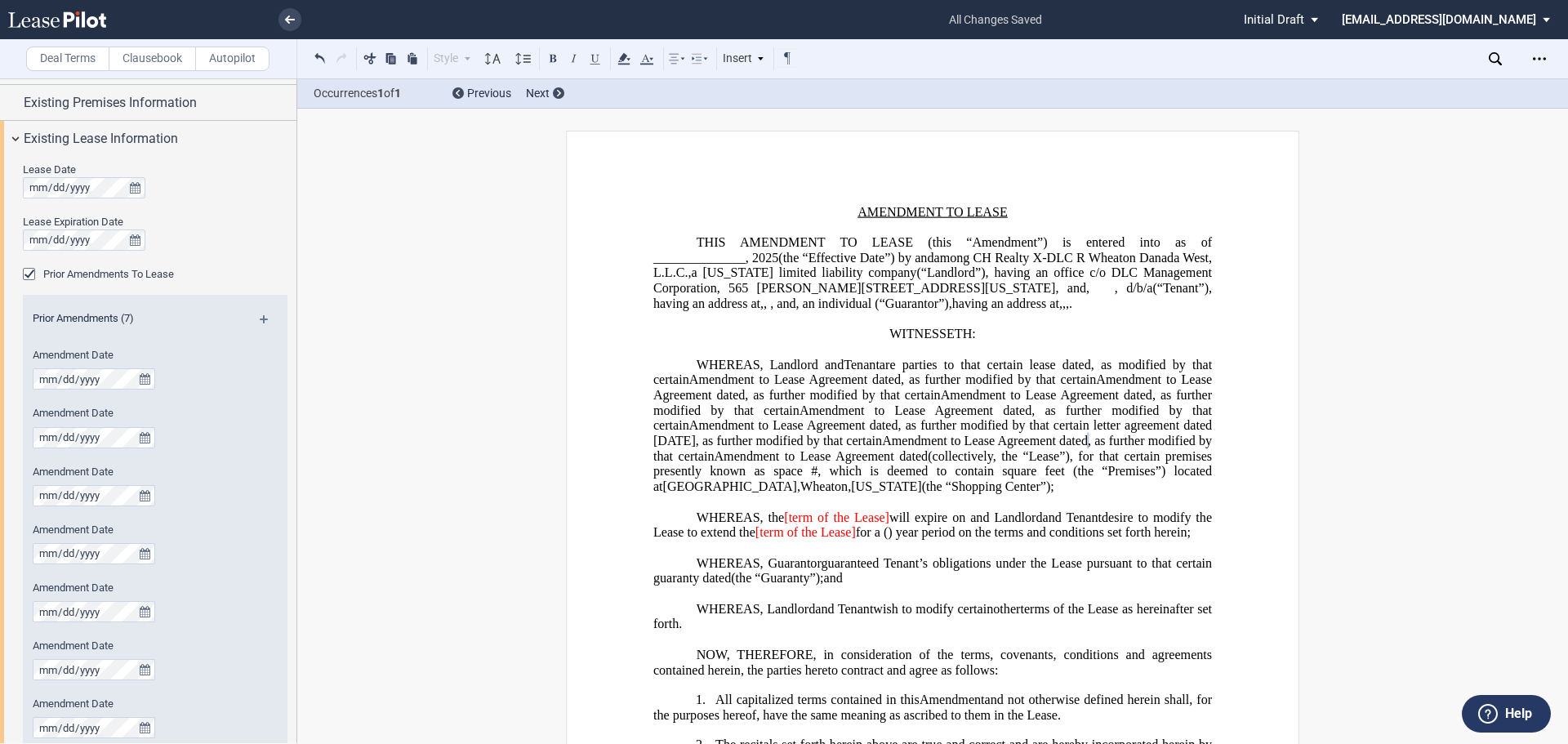 click on ", as modified by that certain" 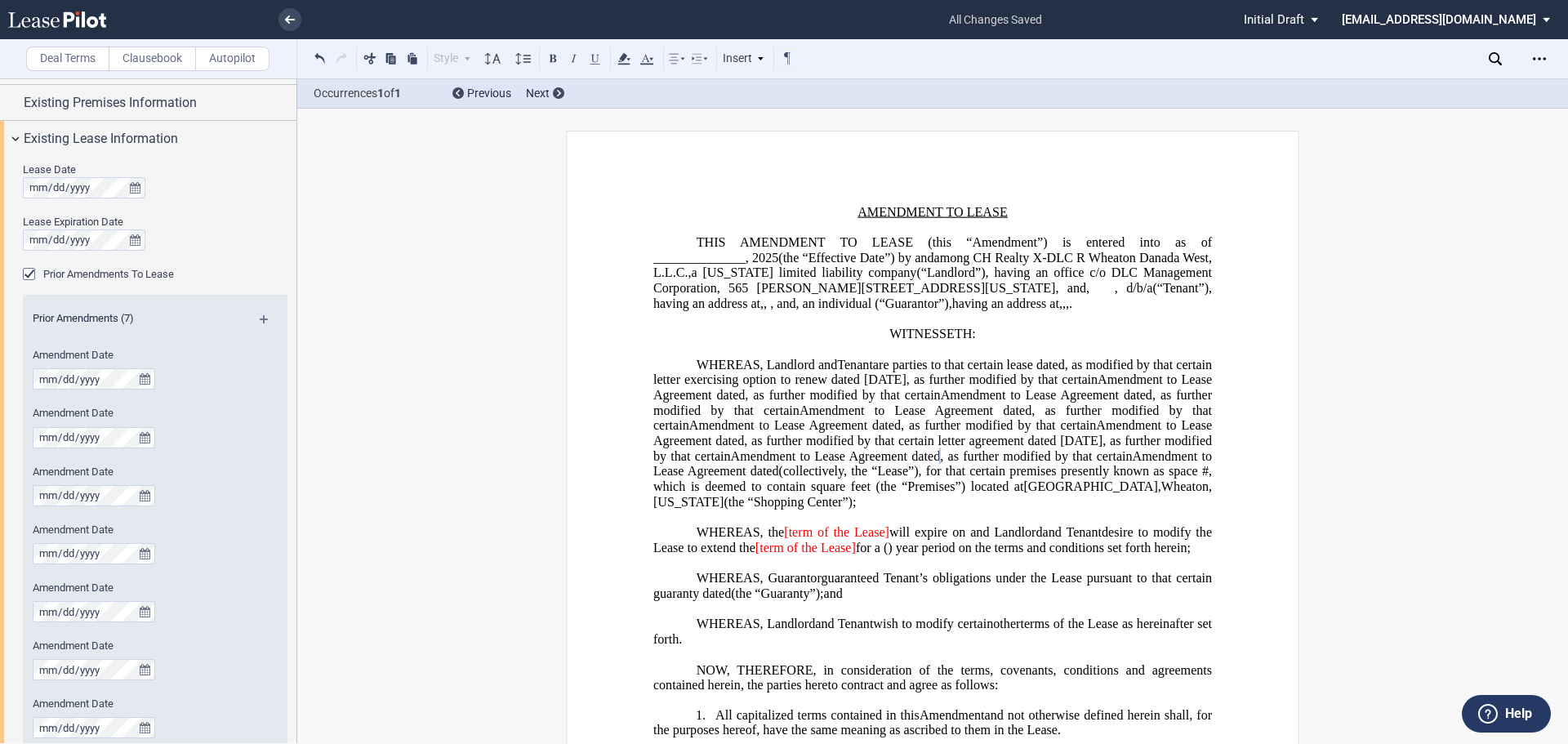 drag, startPoint x: 779, startPoint y: 501, endPoint x: 849, endPoint y: 516, distance: 71.58911 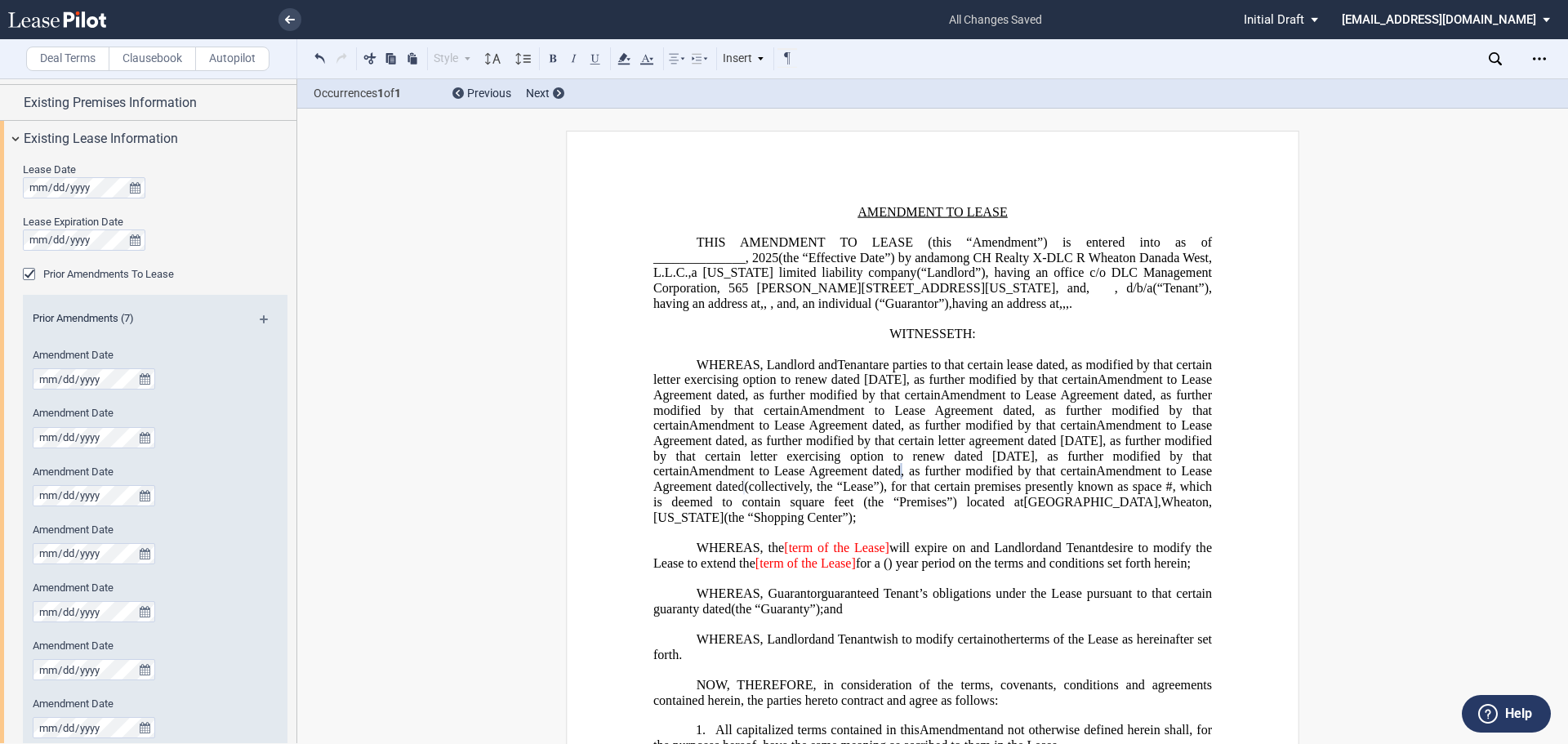 click on ", as further modified by that certain letter agreement dated [DATE], as further modified by that certain letter exercising option to renew dated [DATE], as further modified by that certain" 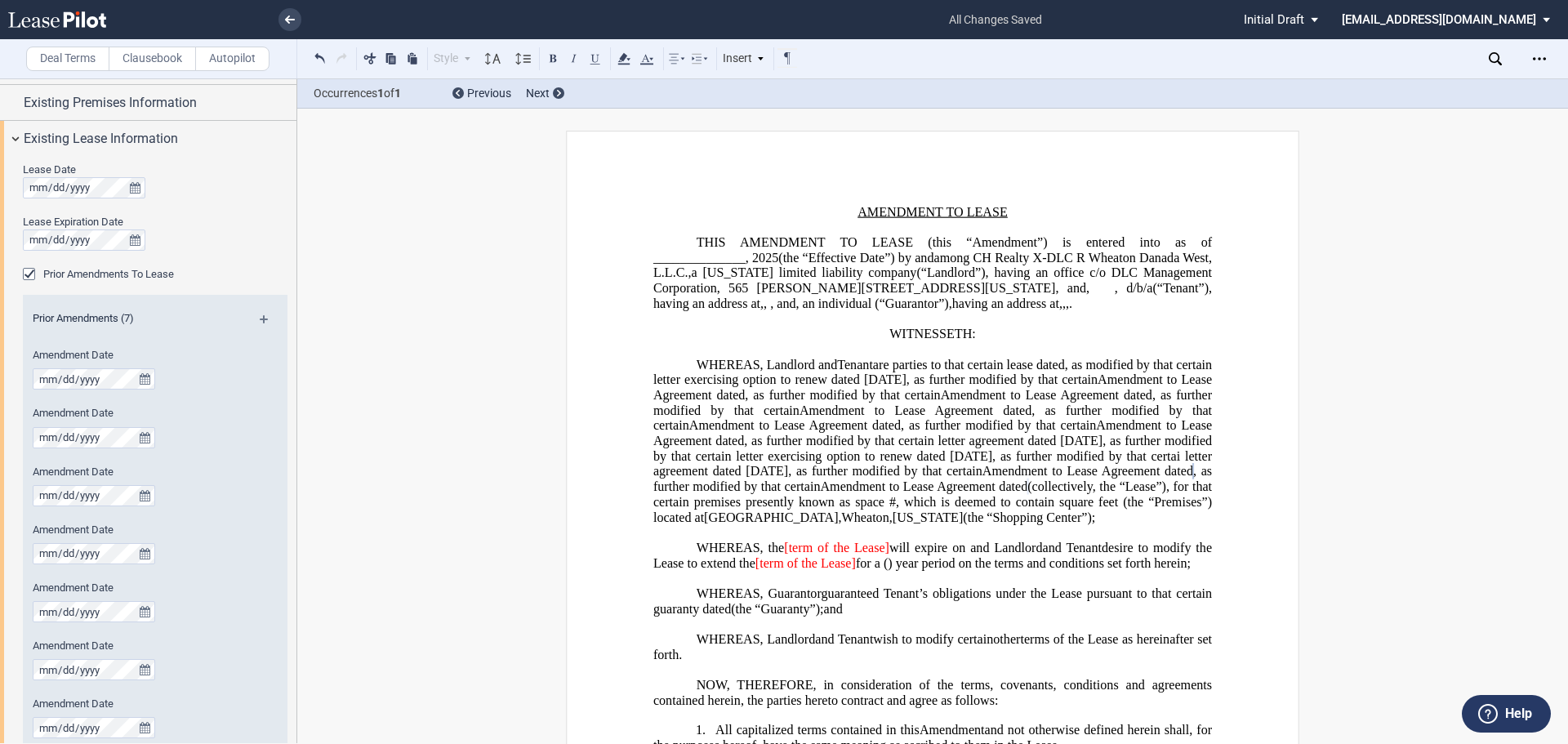 click on ", as further modified by that certain letter agreement dated [DATE], as further modified by that certain letter exercising option to renew dated [DATE], as further modified by that certai letter agreement dated [DATE], as further modified by that certain" 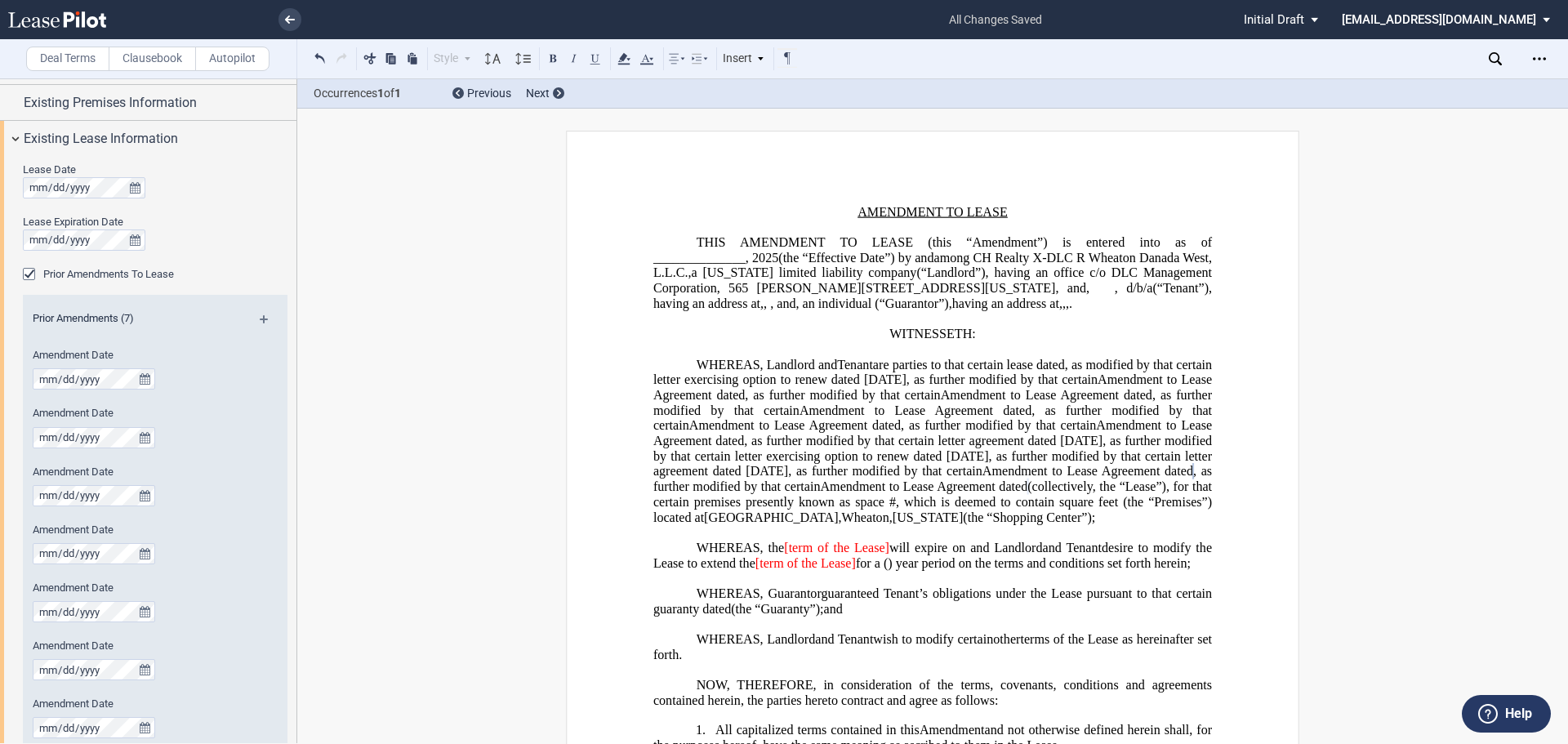 drag, startPoint x: 1542, startPoint y: 64, endPoint x: 1521, endPoint y: 74, distance: 23.259407 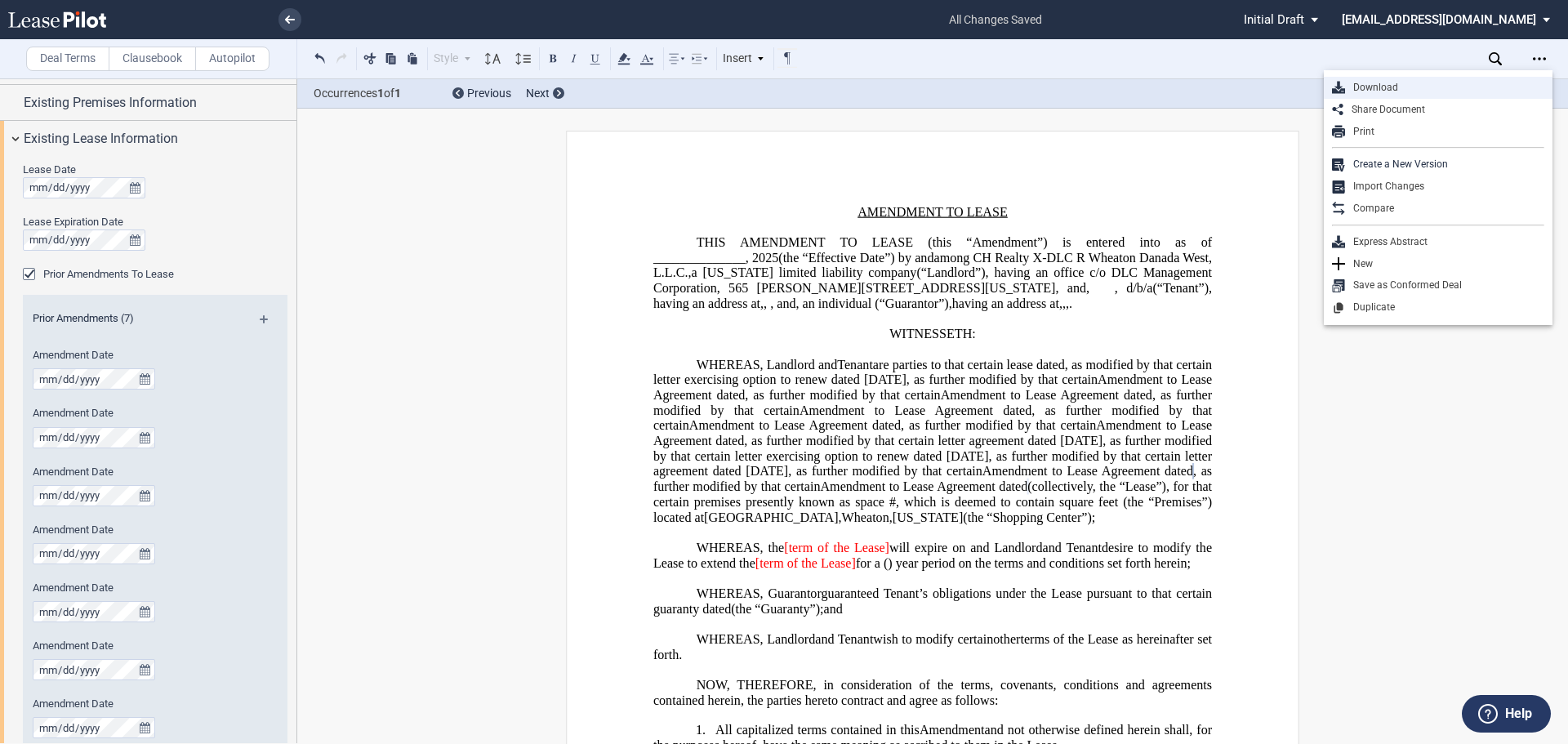 click on "Download" at bounding box center [1445, 87] 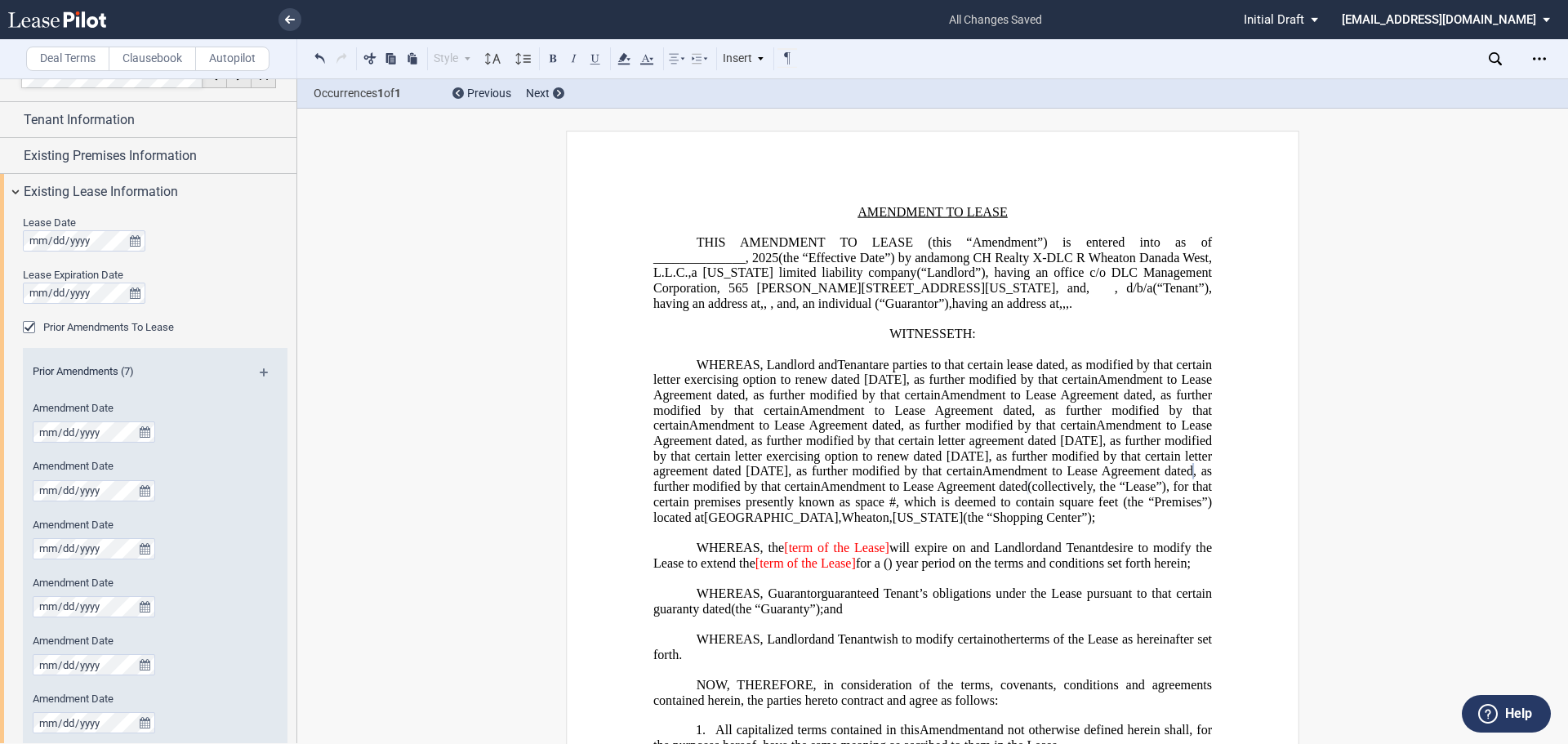 scroll, scrollTop: 0, scrollLeft: 0, axis: both 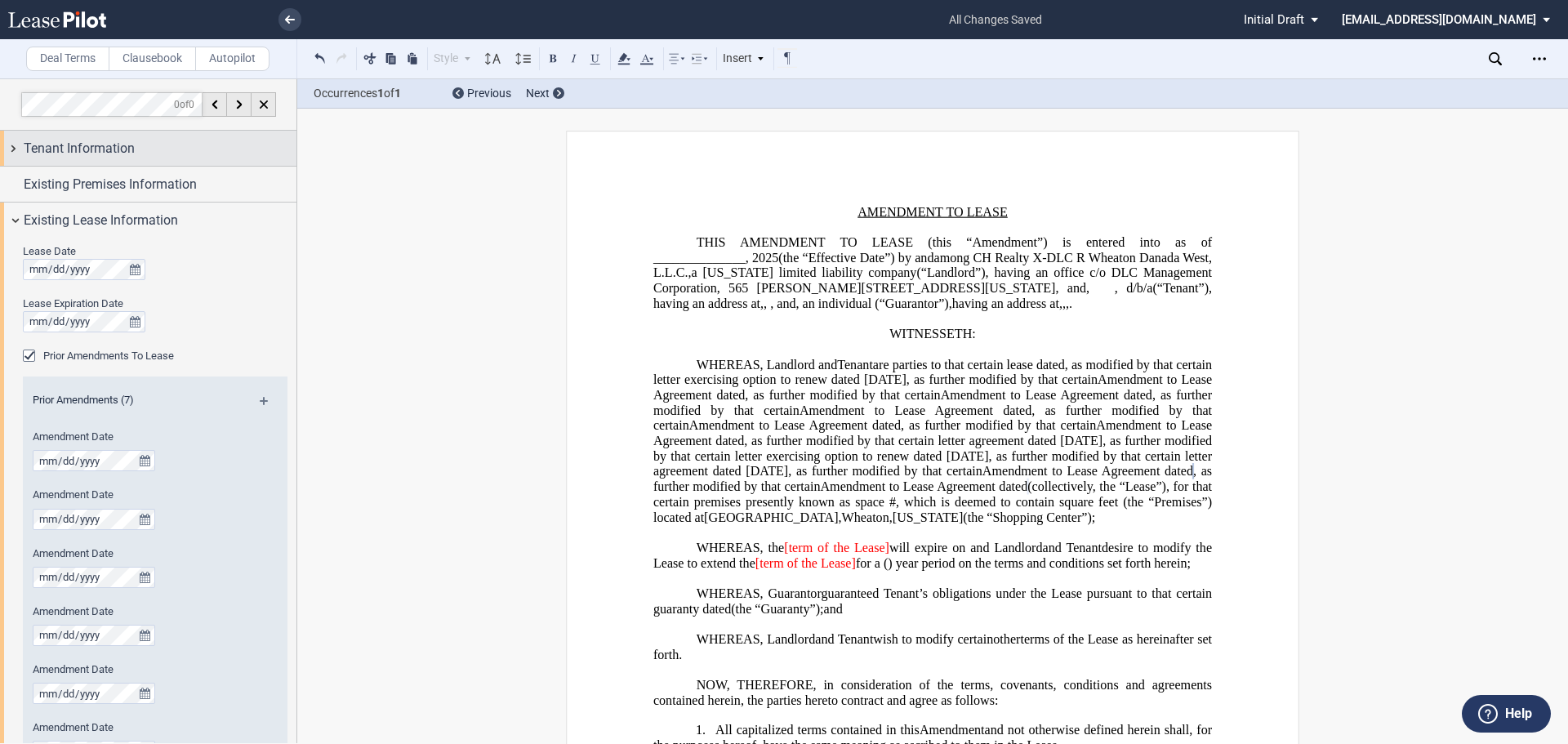 click on "Tenant Information" at bounding box center (79, 149) 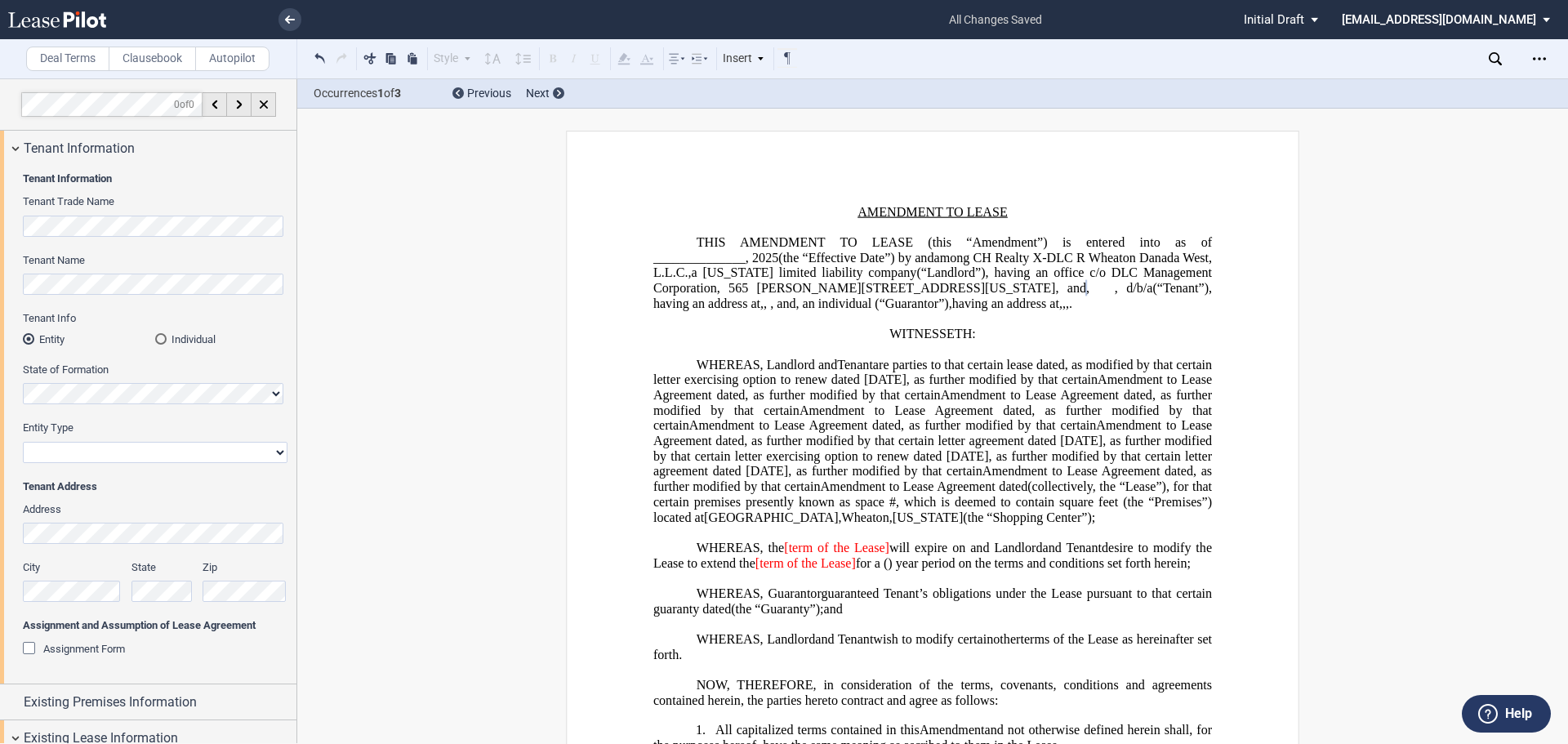 click on ".bocls-1{fill:#26354a;fill-rule:evenodd}
Loading...
×
all changes saved
Pending...
Pending...
Initial Draft
Initial Draft
In Negotiation
Final Draft
[EMAIL_ADDRESS][DOMAIN_NAME]
Change Password
2-Factor Authentication
Form Management
Building Management
User Management
Sign Out
Deal Terms
Clausebook
Autopilot
Style
Normal
8pt
9pt
10pt
10.5pt
11pt
12pt
14pt
16pt
Normal
1
1.15
1.5
2
3
No Color" at bounding box center (784, 372) 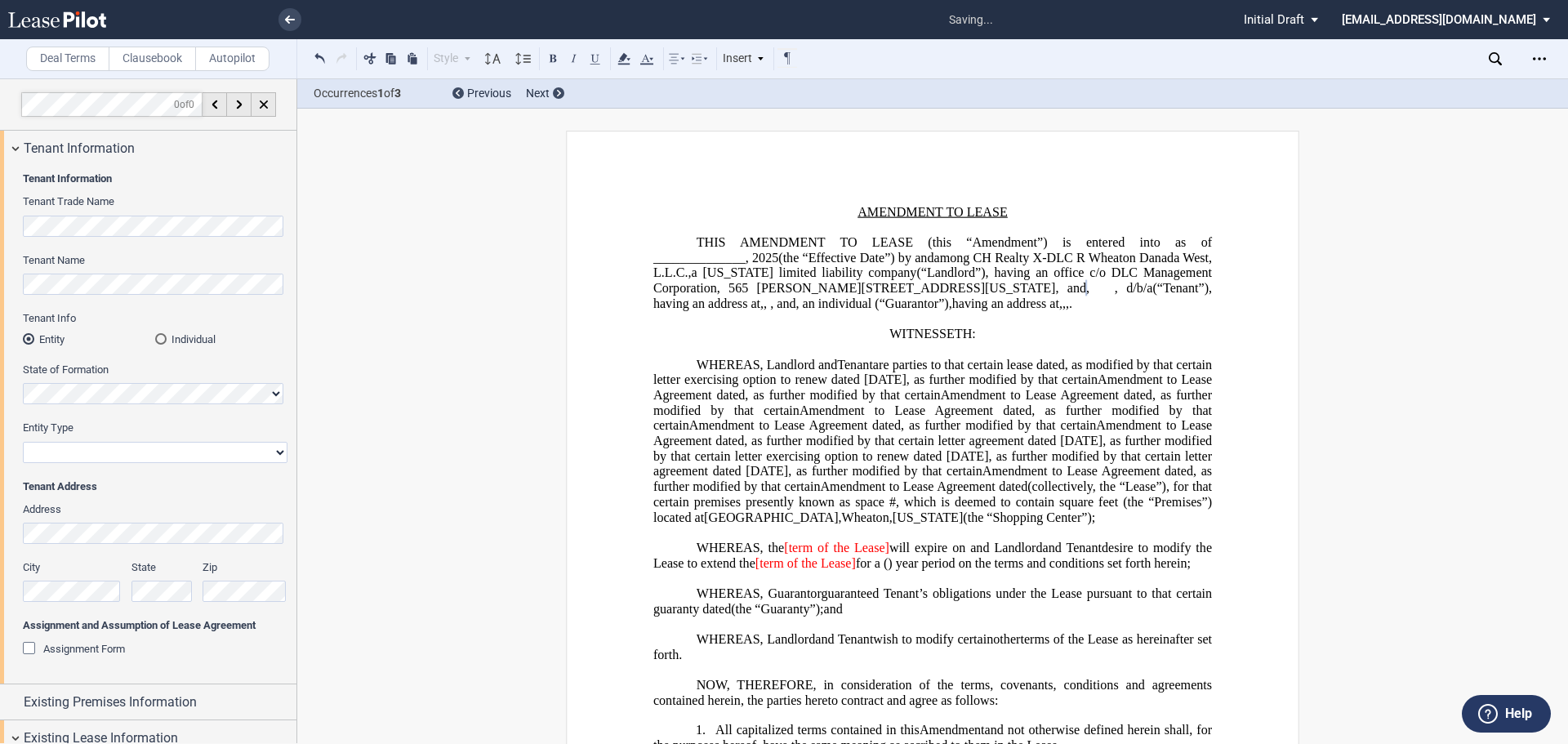 click at bounding box center (161, 339) 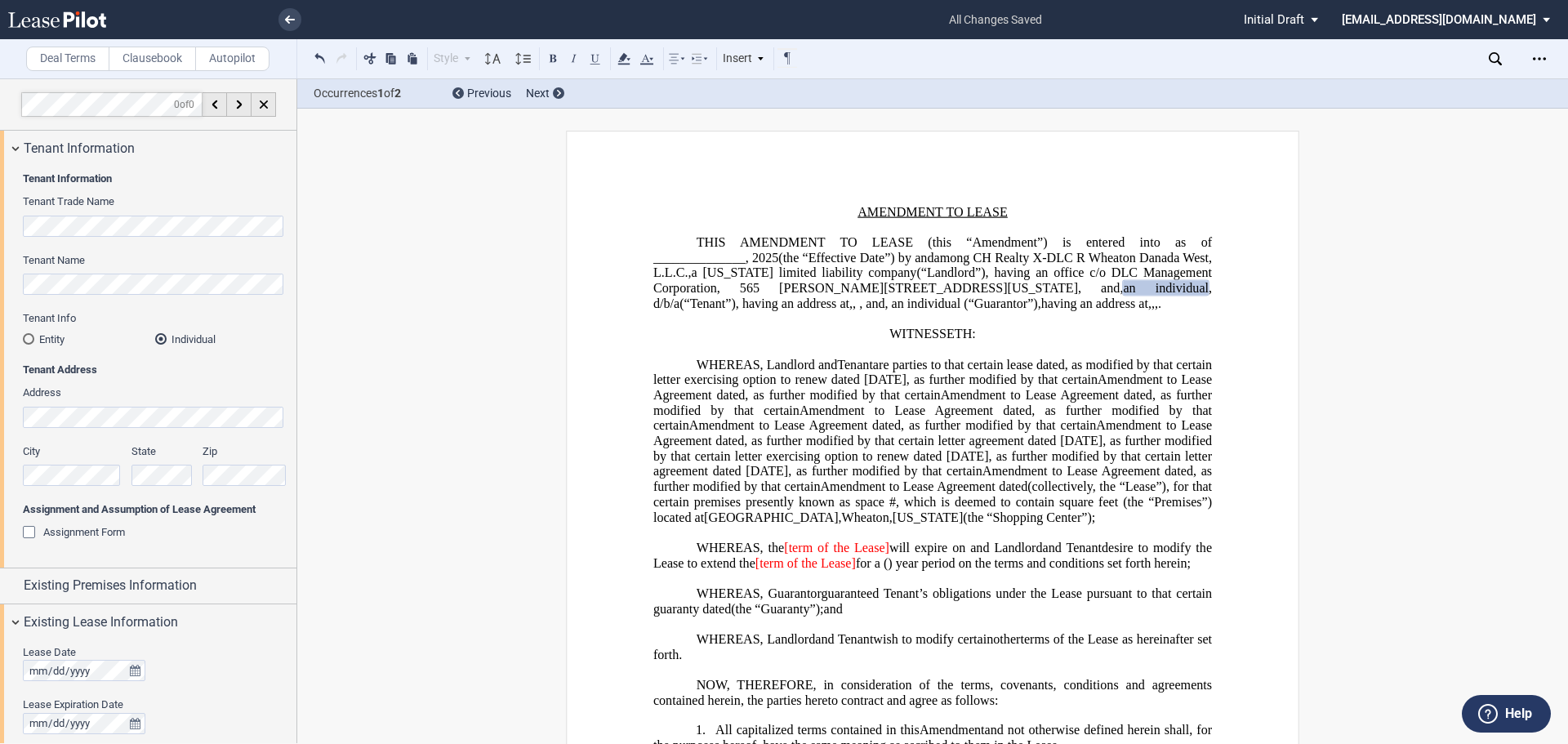 click on "an individual" 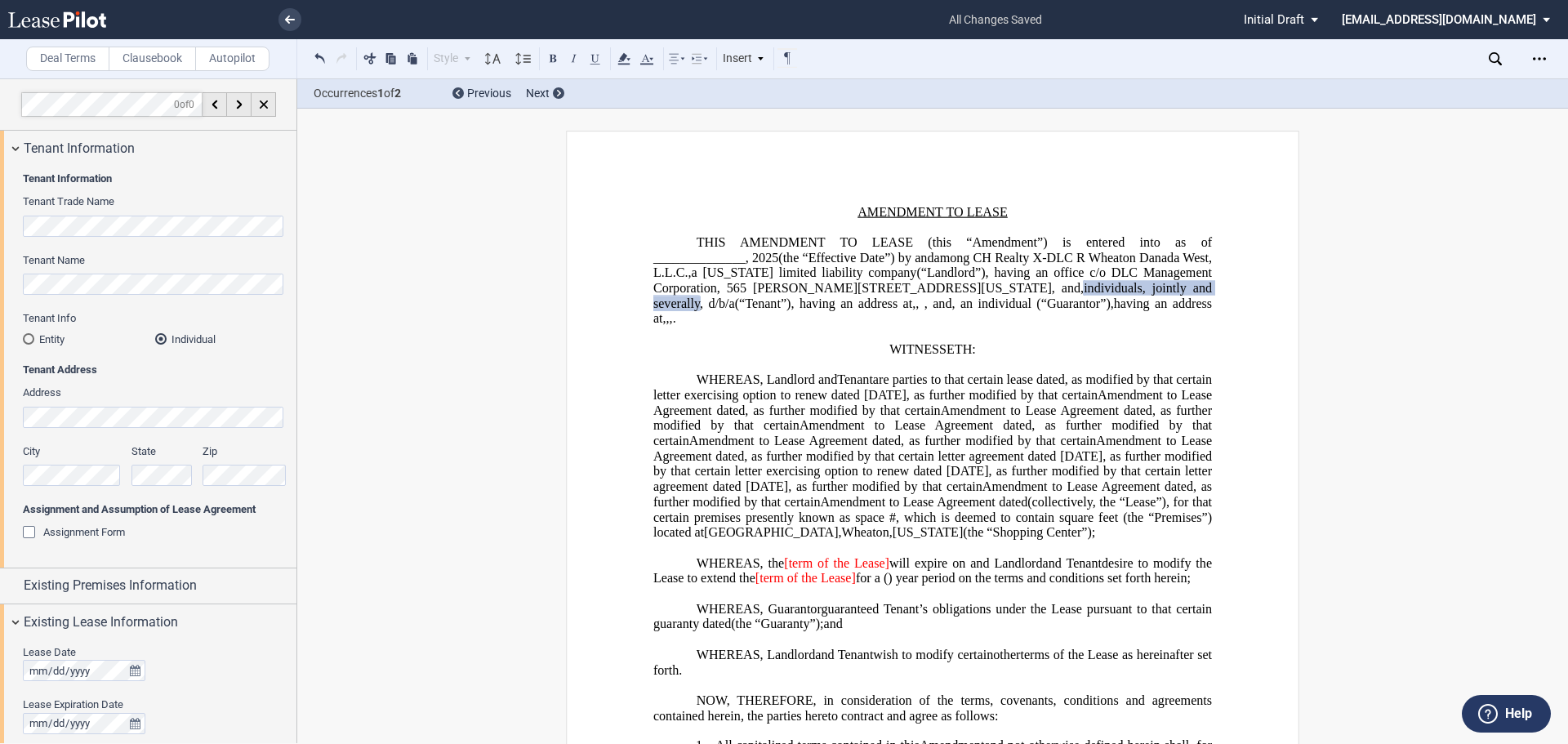 click on "(“Tenant”), having an address at" 